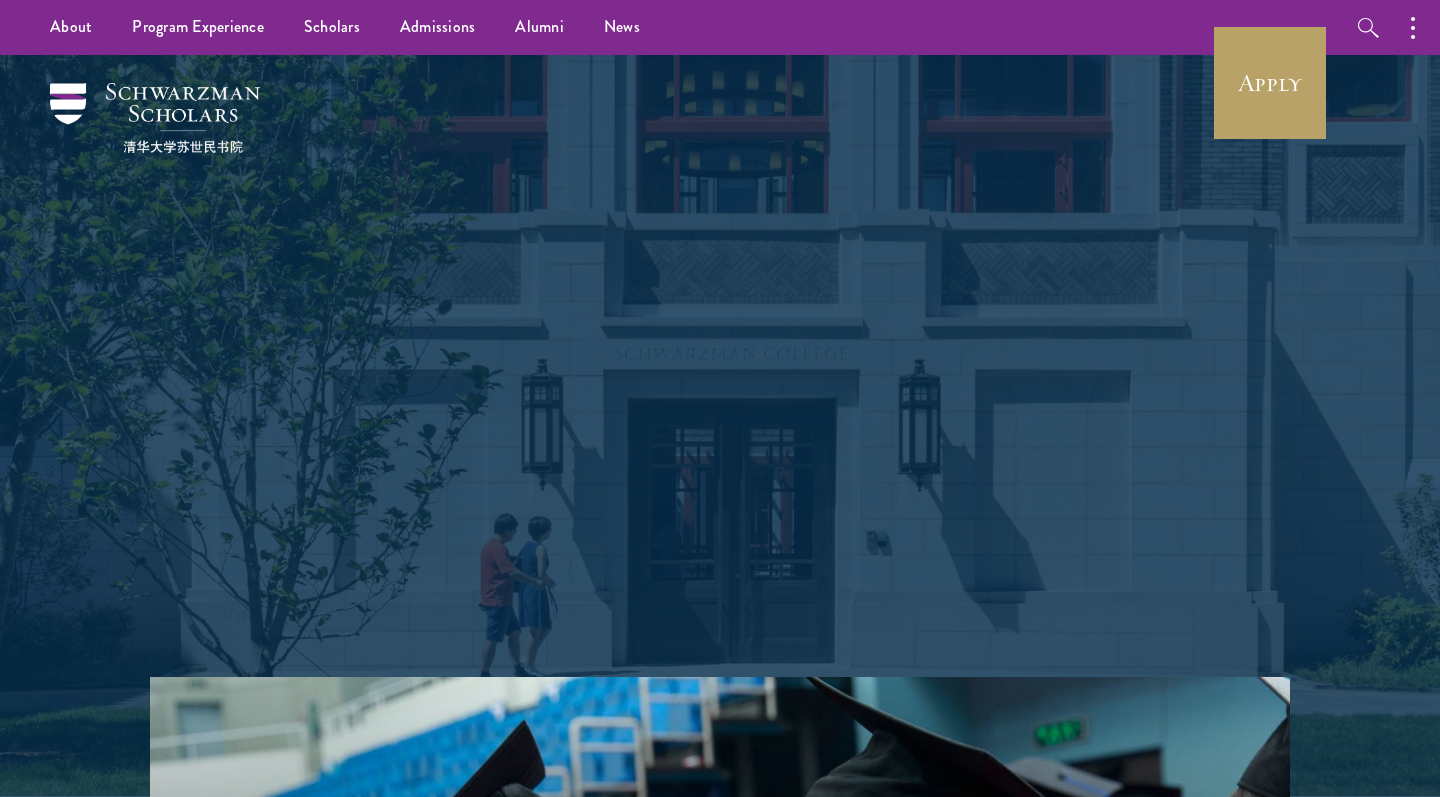 scroll, scrollTop: 0, scrollLeft: 0, axis: both 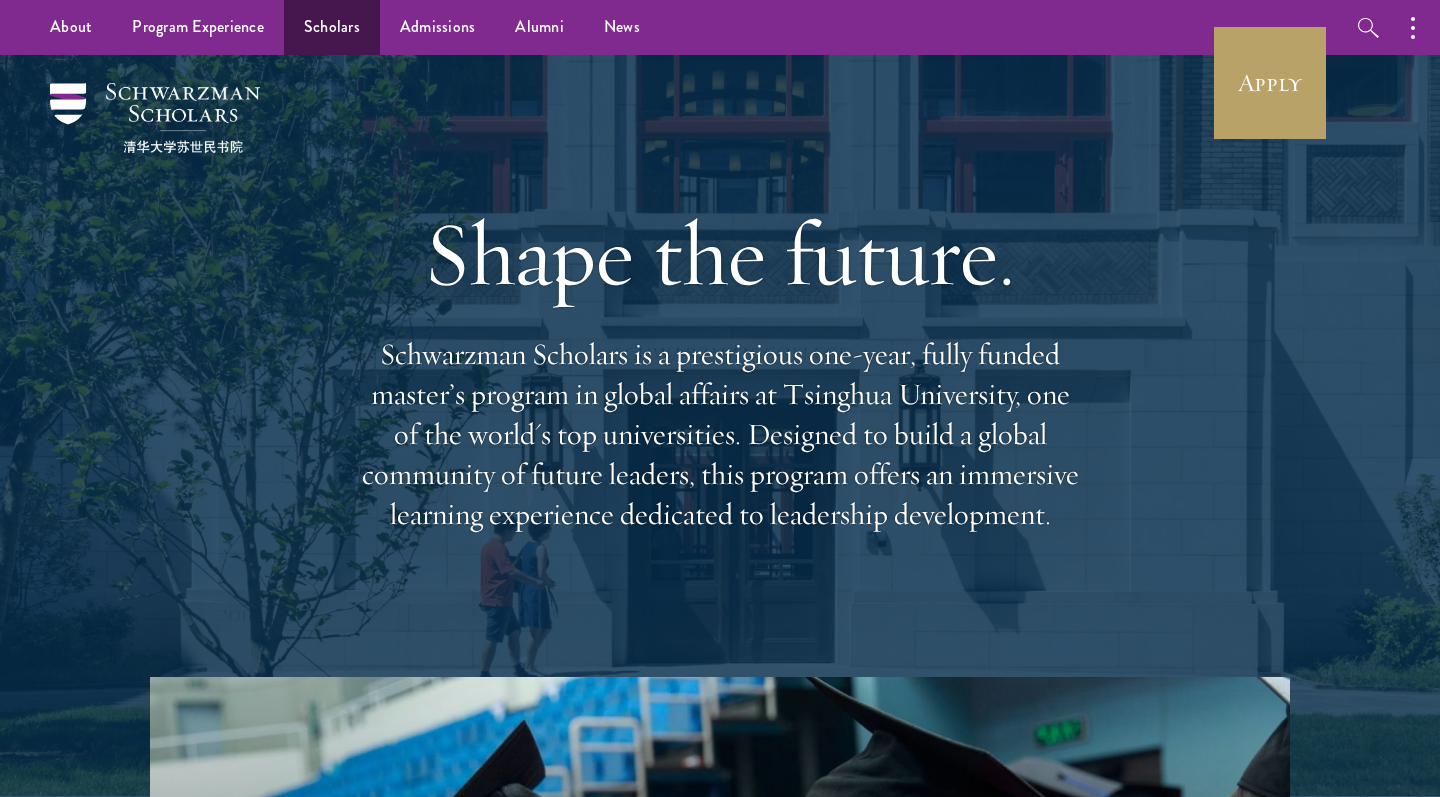 click on "Scholars" at bounding box center [332, 27] 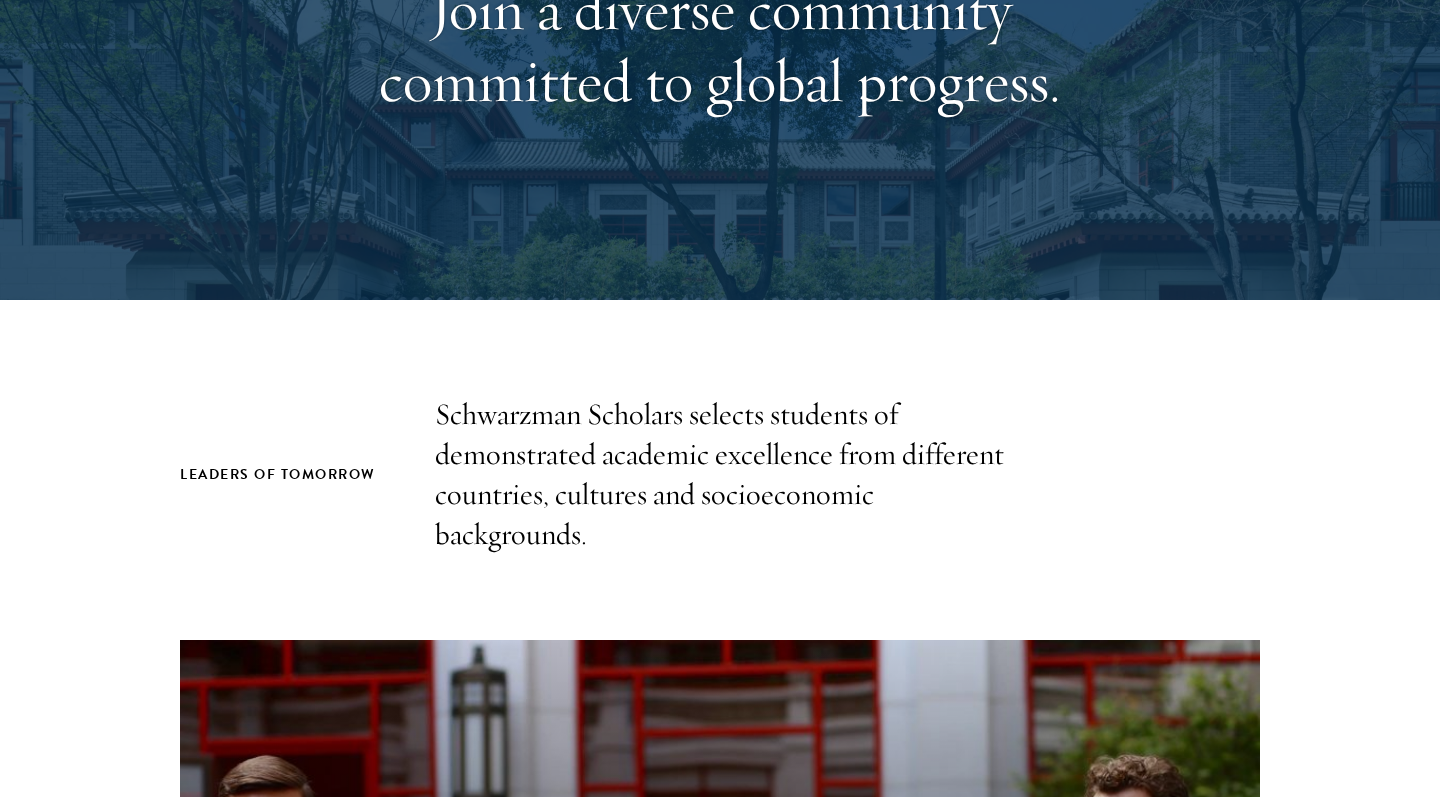 scroll, scrollTop: 711, scrollLeft: 0, axis: vertical 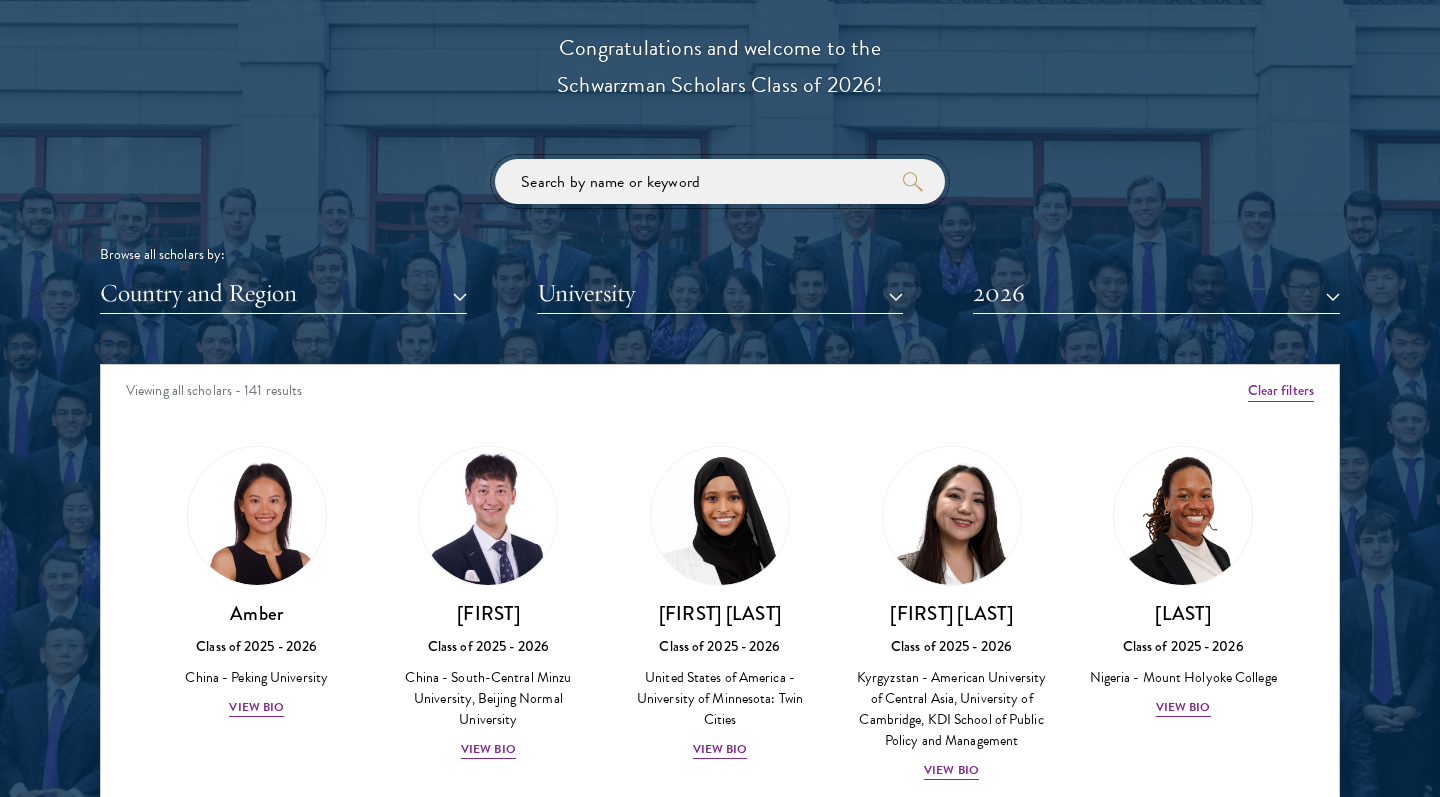 click at bounding box center [720, 181] 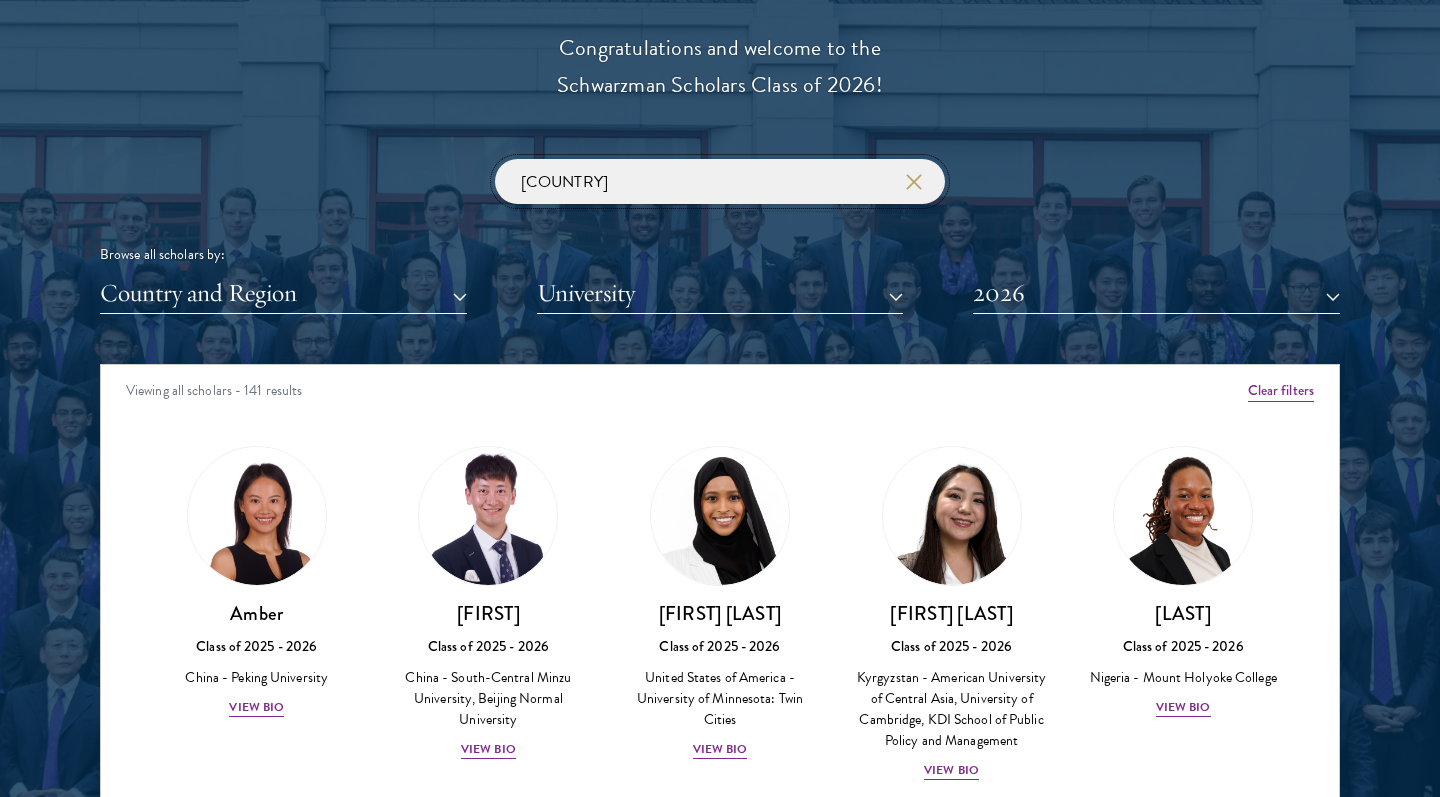 type on "[COUNTRY]" 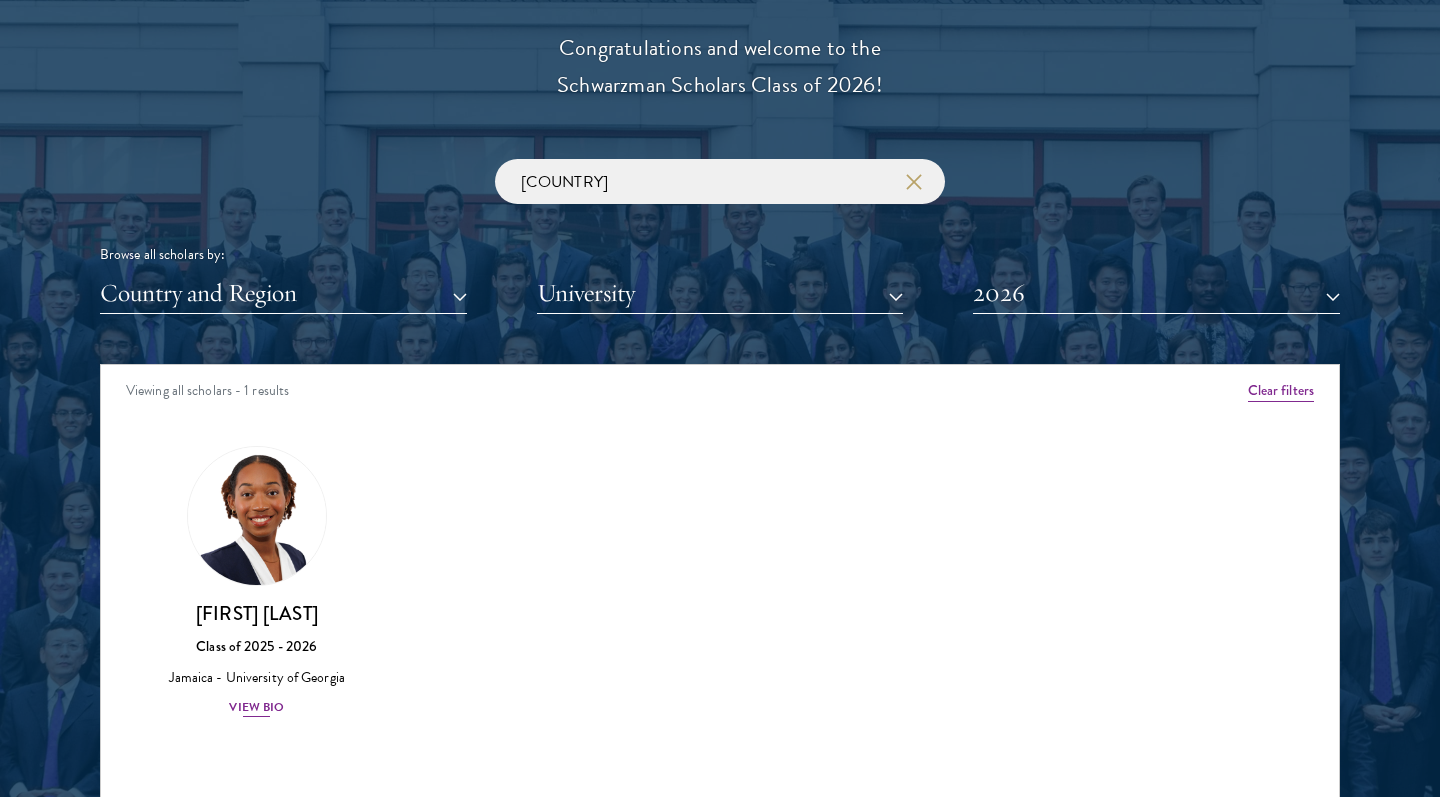 click on "View Bio" at bounding box center (256, 707) 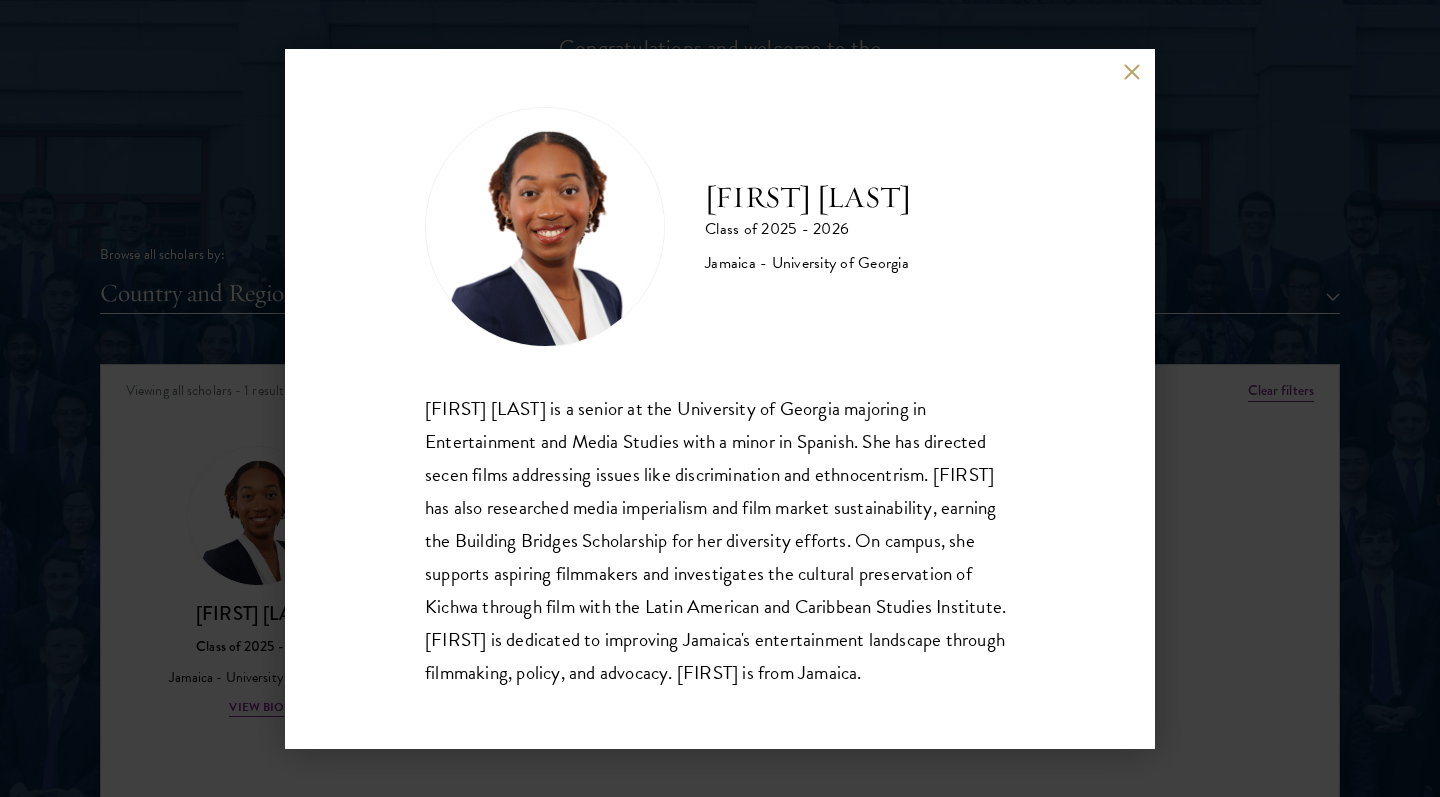 scroll, scrollTop: 2, scrollLeft: 0, axis: vertical 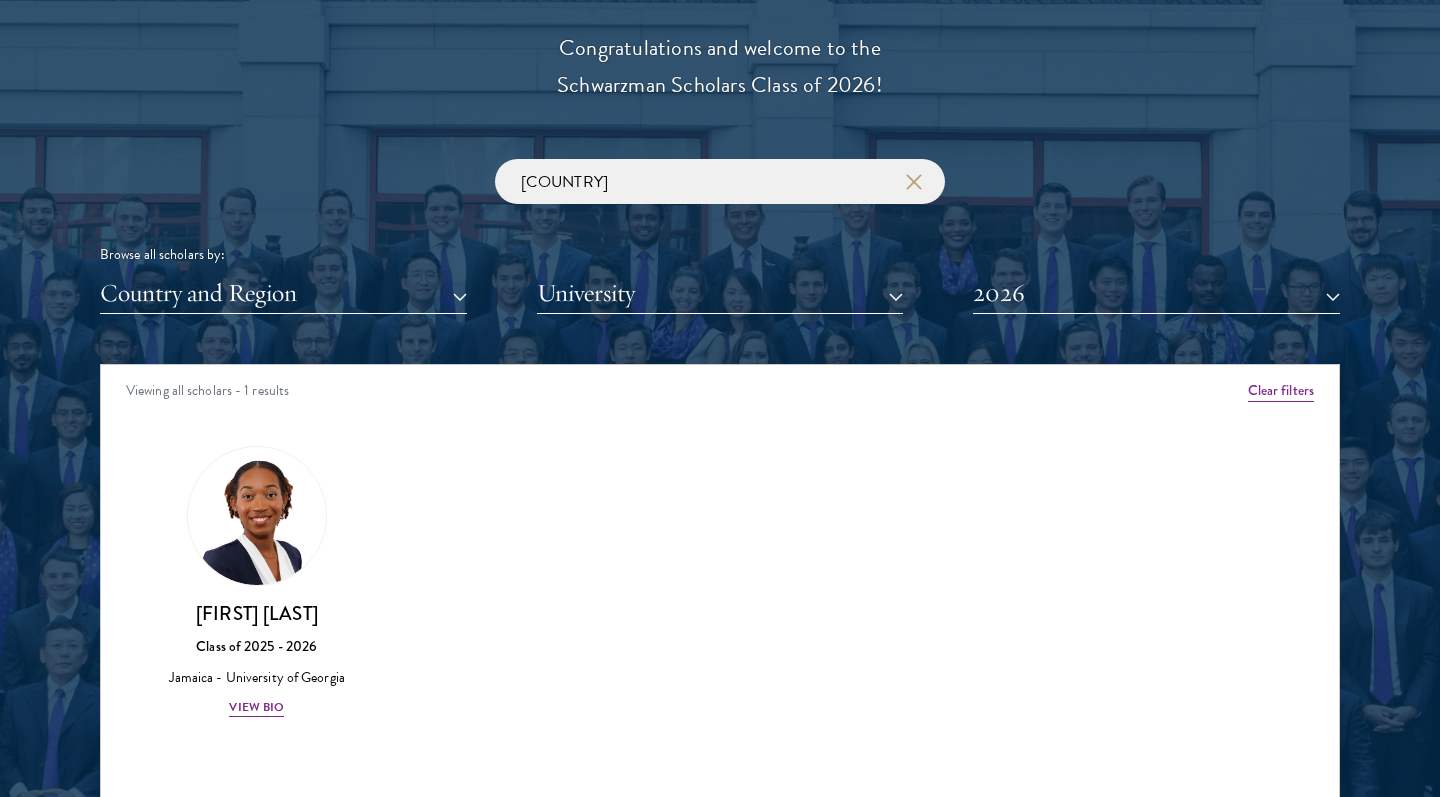click on "2026" at bounding box center (1156, 293) 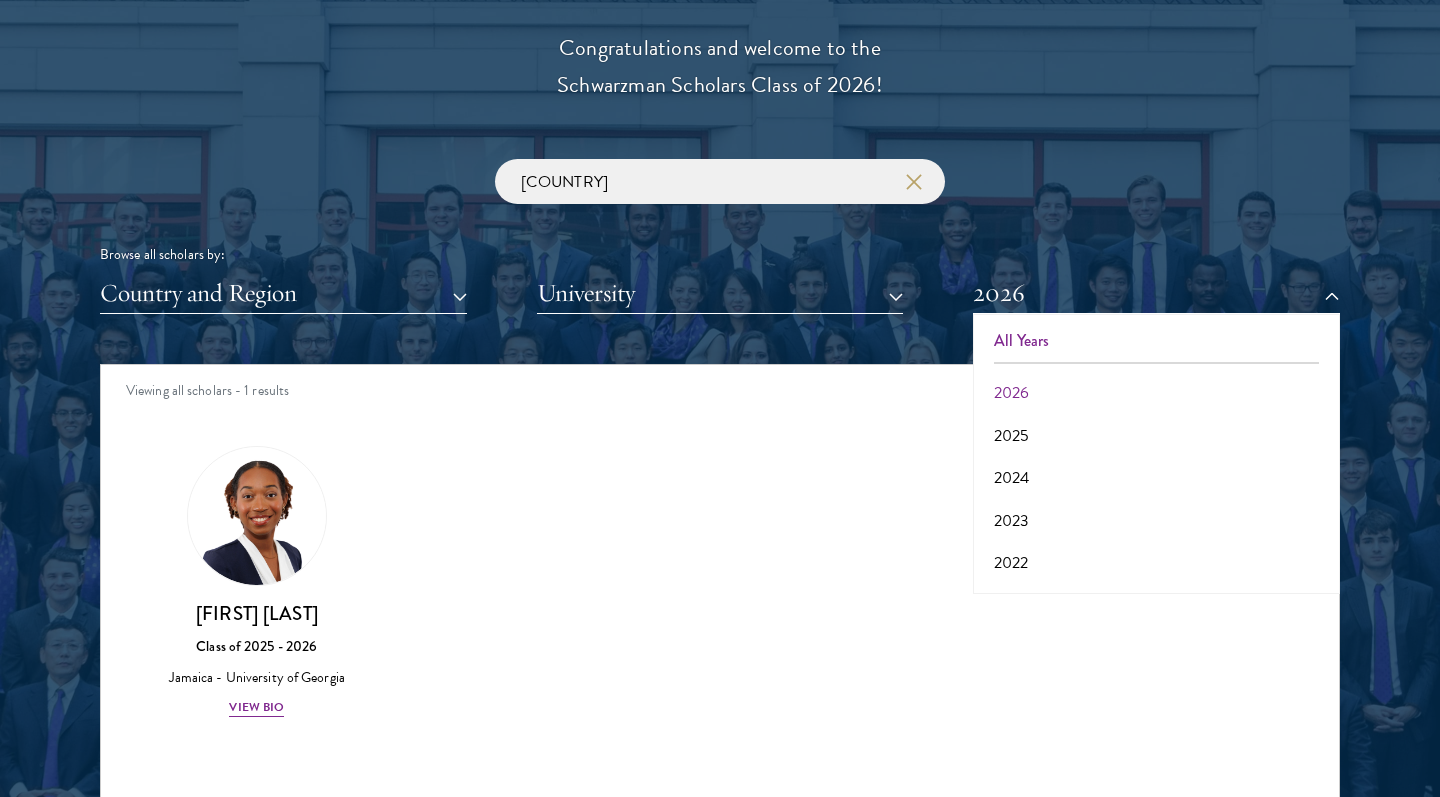 click on "All Years" at bounding box center (1156, 341) 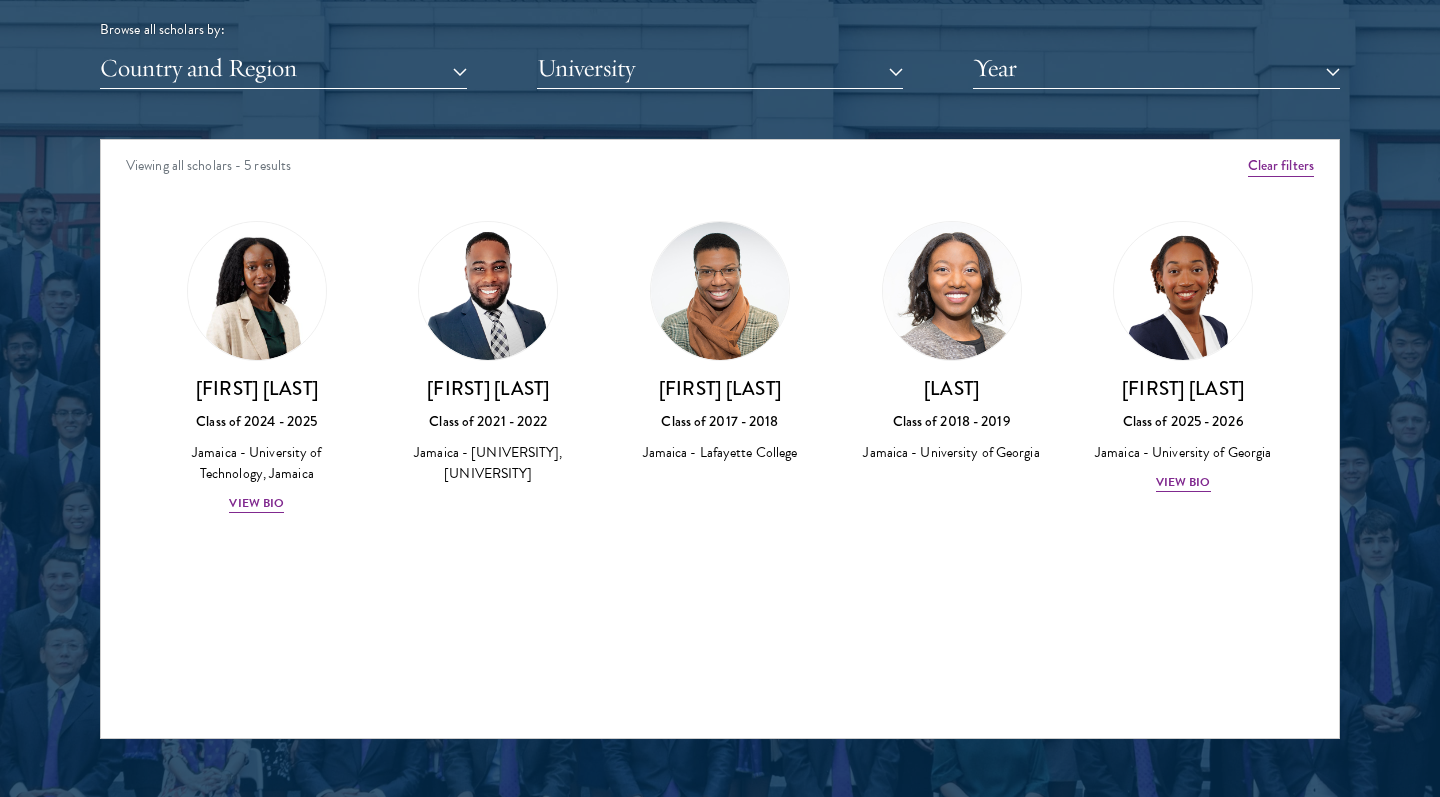 scroll, scrollTop: 2516, scrollLeft: 0, axis: vertical 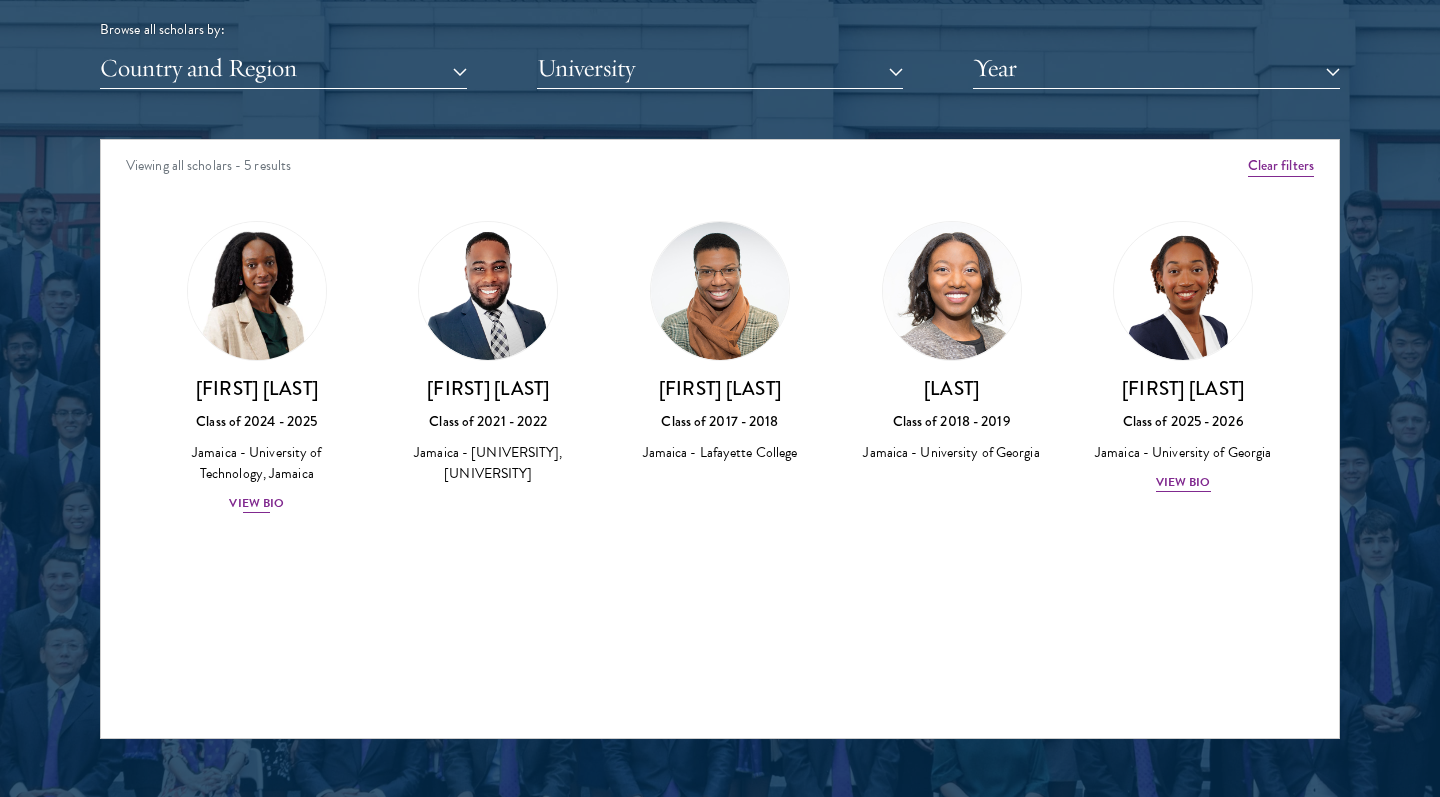 click on "View Bio" at bounding box center (256, 503) 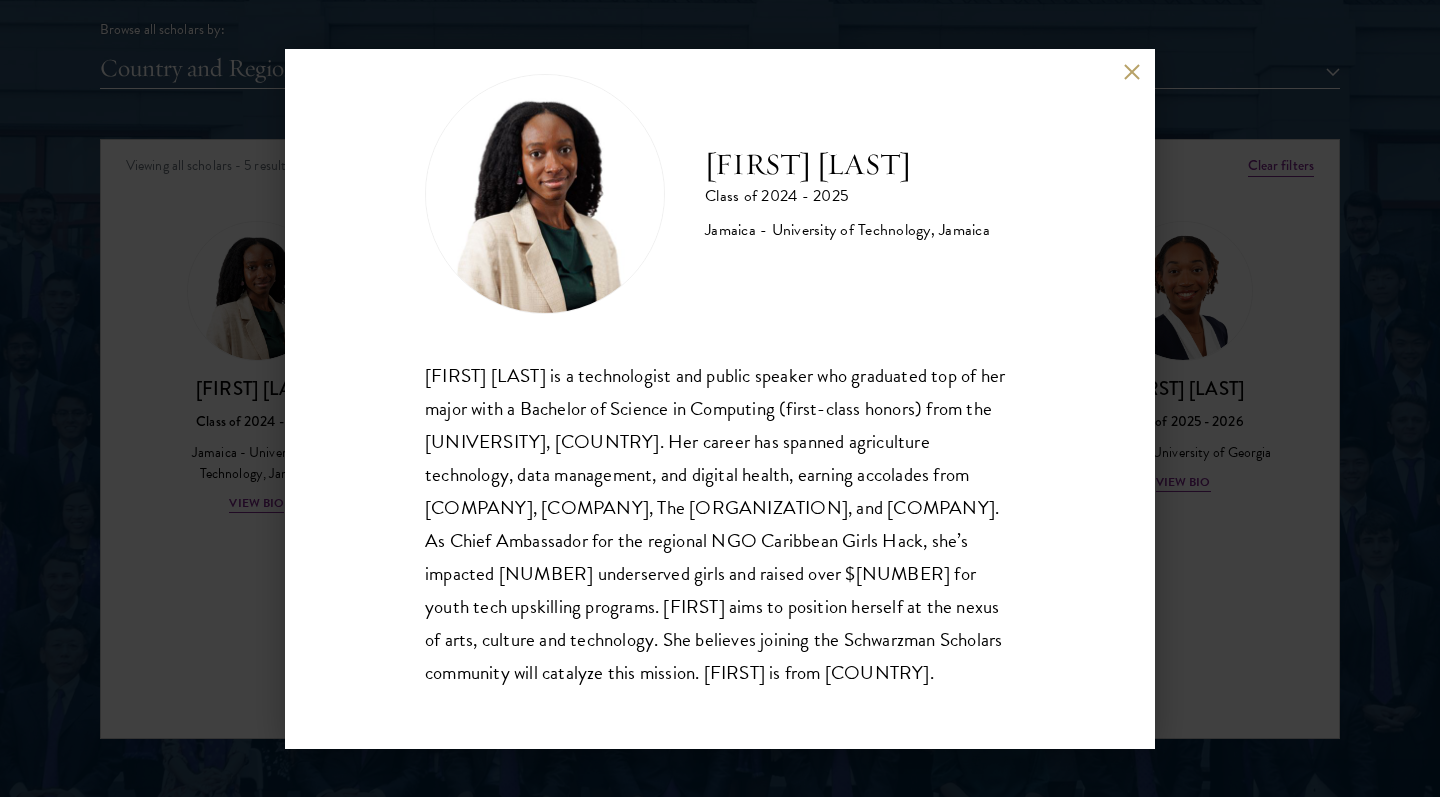 scroll, scrollTop: 68, scrollLeft: 0, axis: vertical 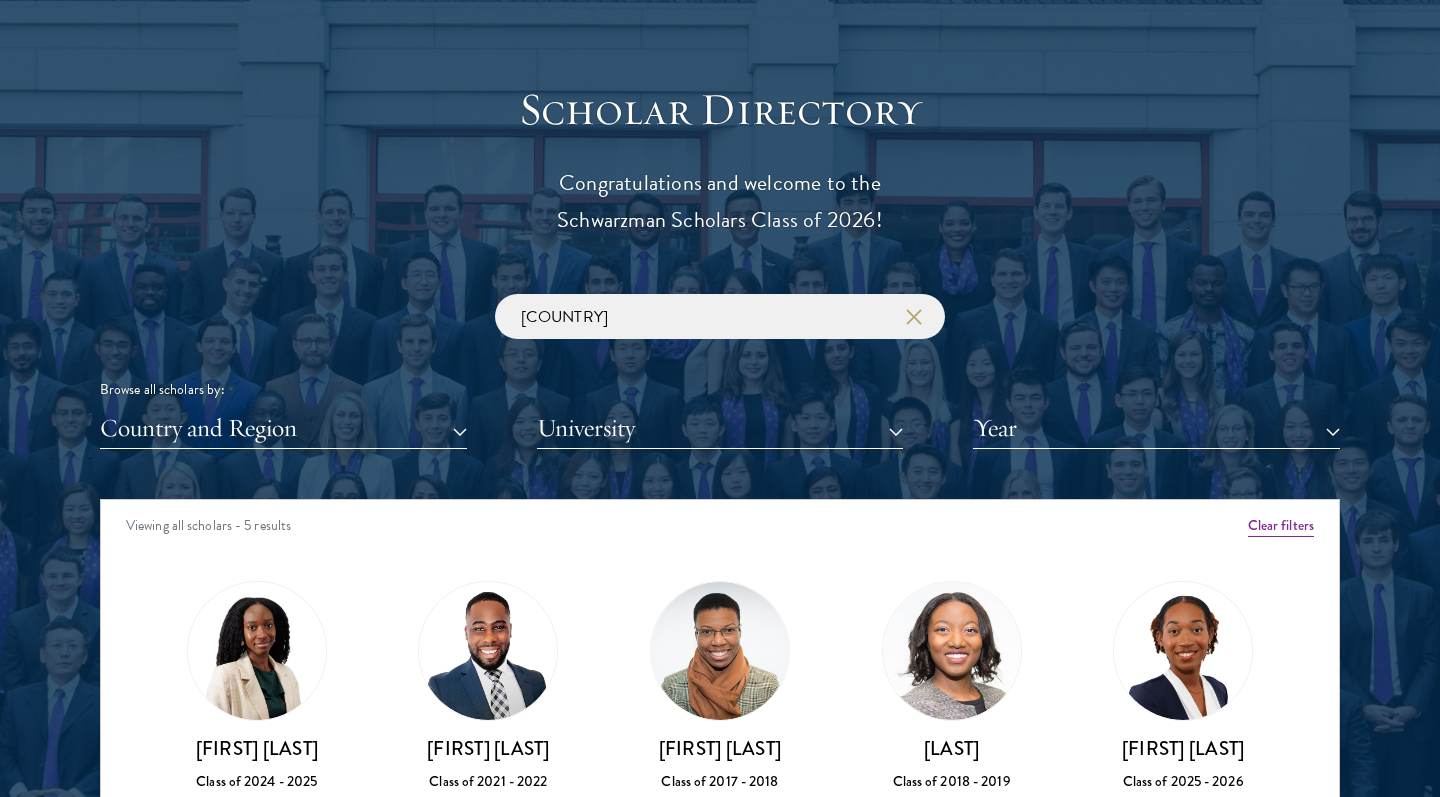 click 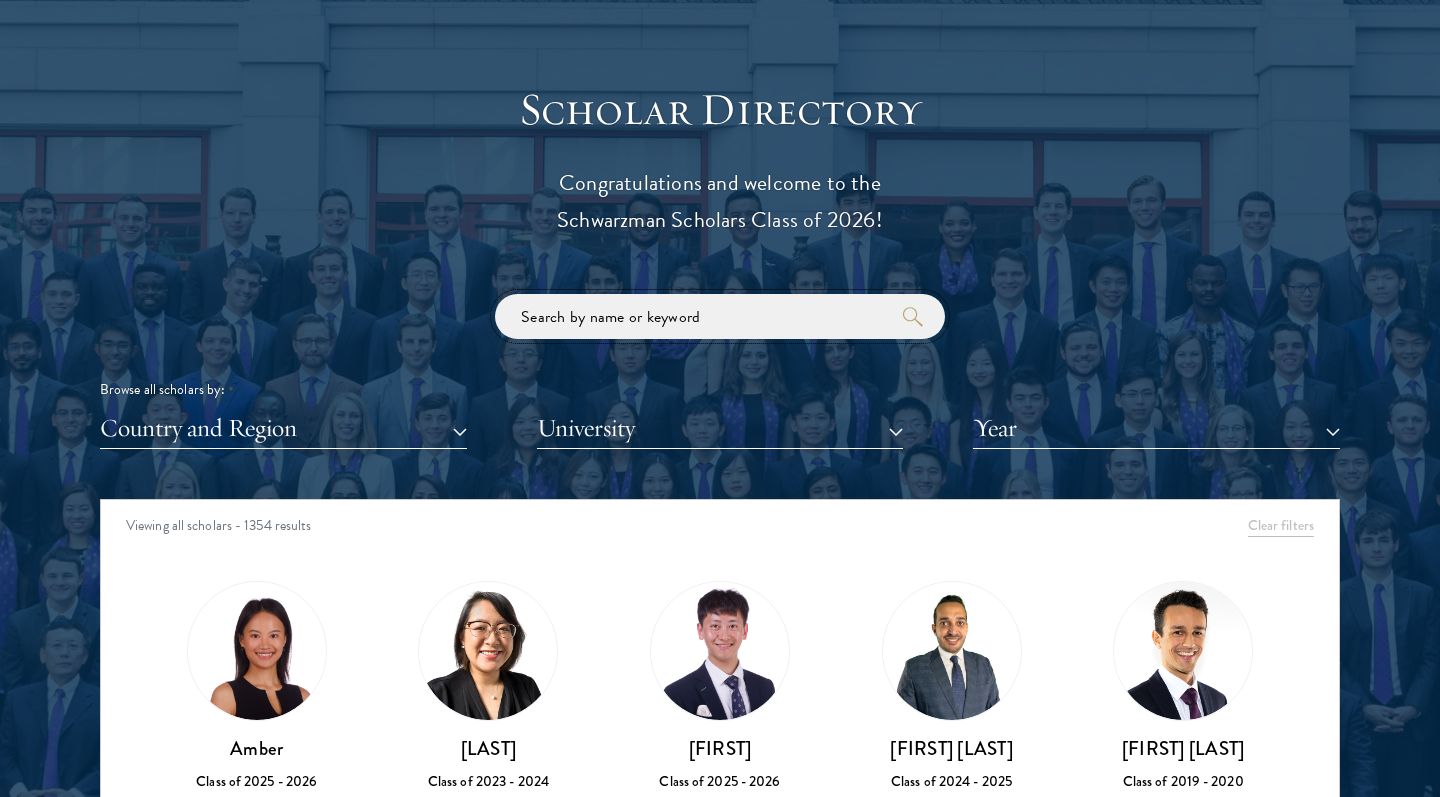 click at bounding box center [720, 316] 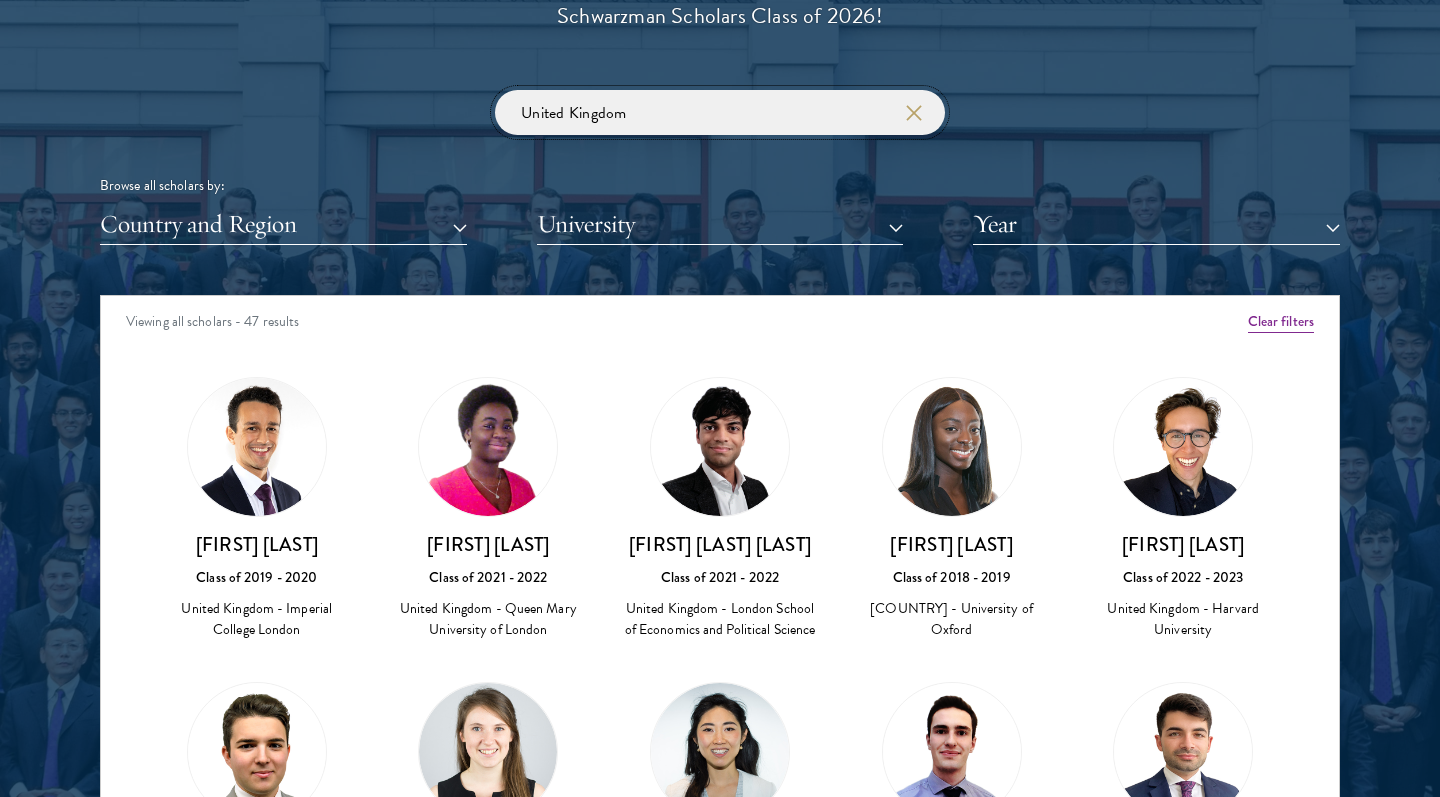 scroll, scrollTop: 2450, scrollLeft: 0, axis: vertical 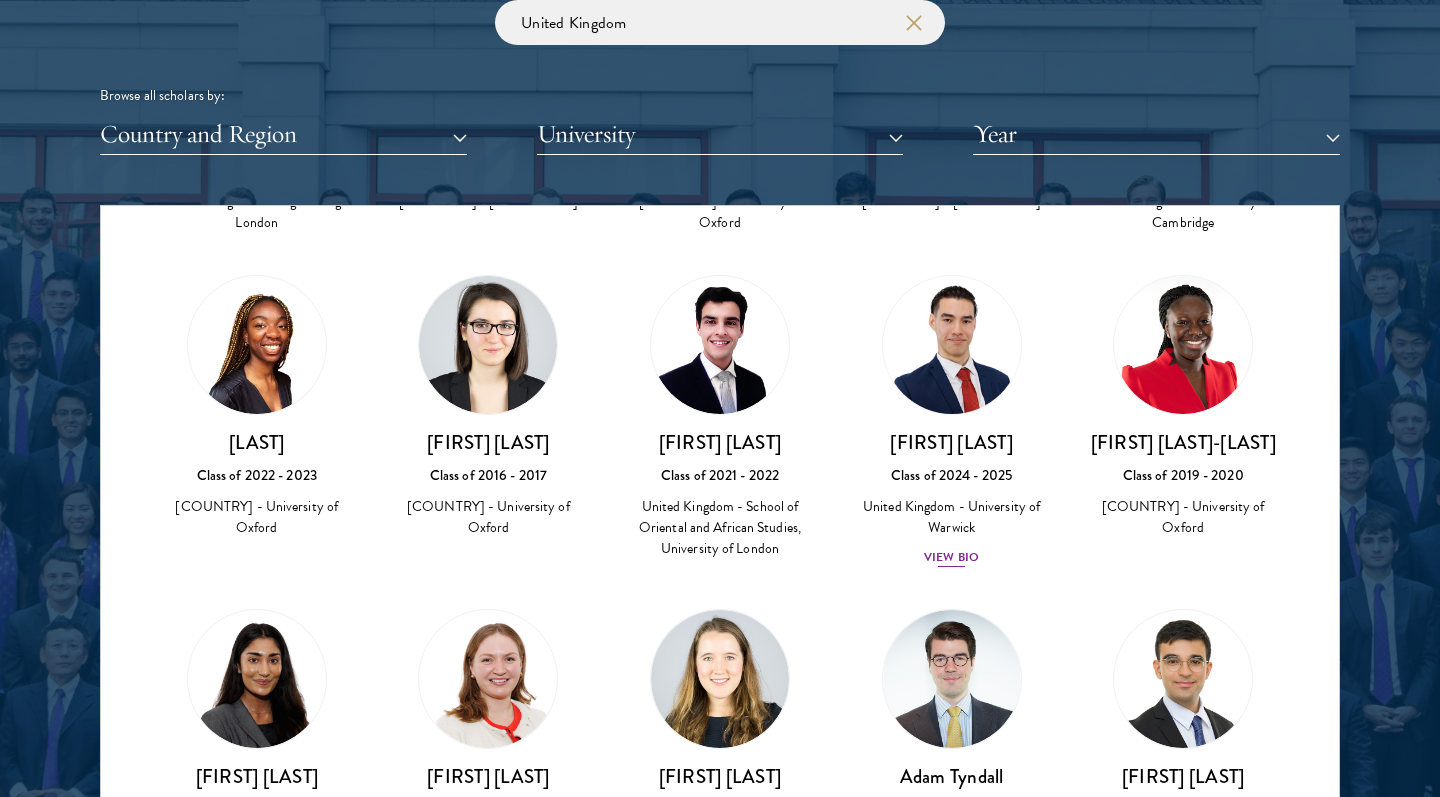 click on "View Bio" at bounding box center (951, 557) 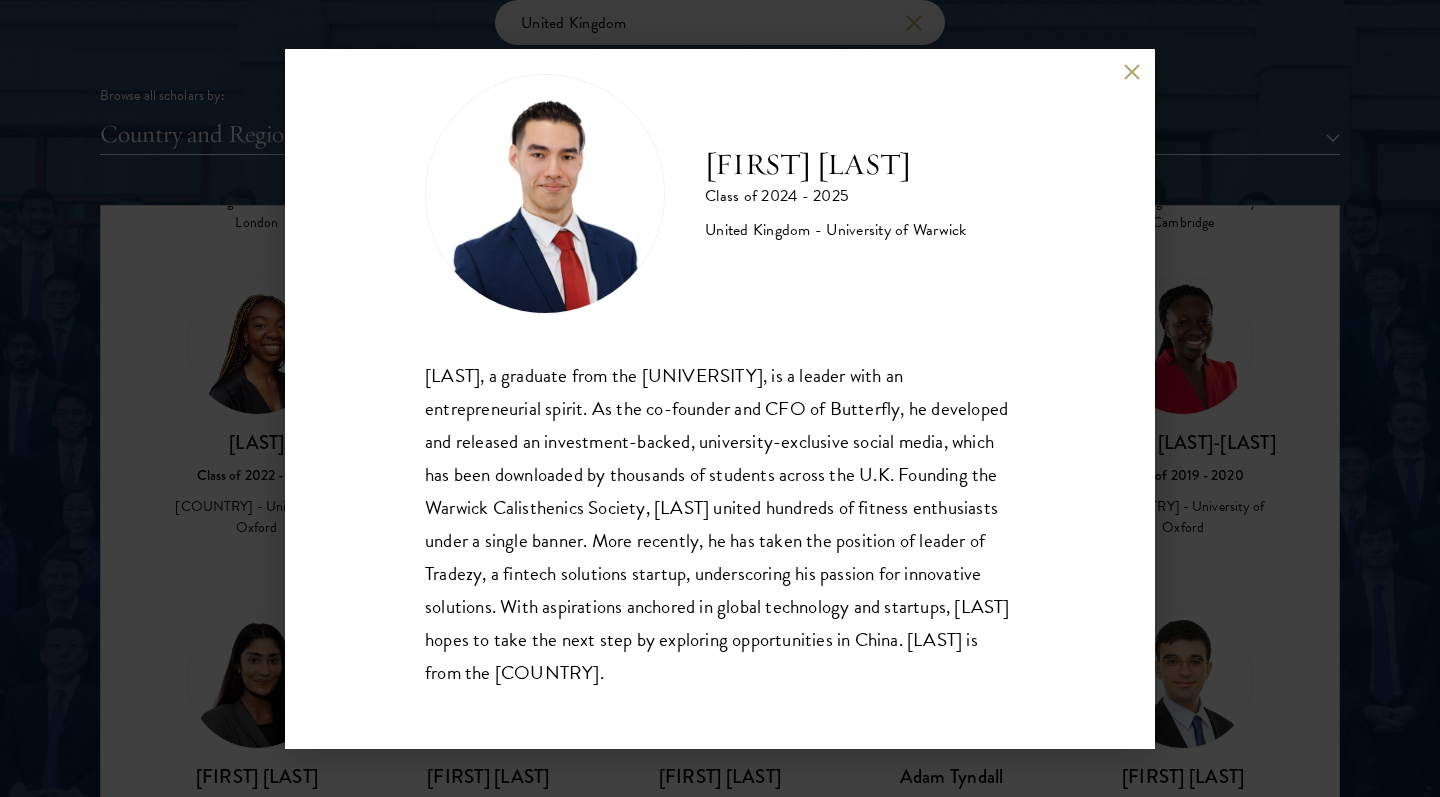 scroll, scrollTop: 35, scrollLeft: 0, axis: vertical 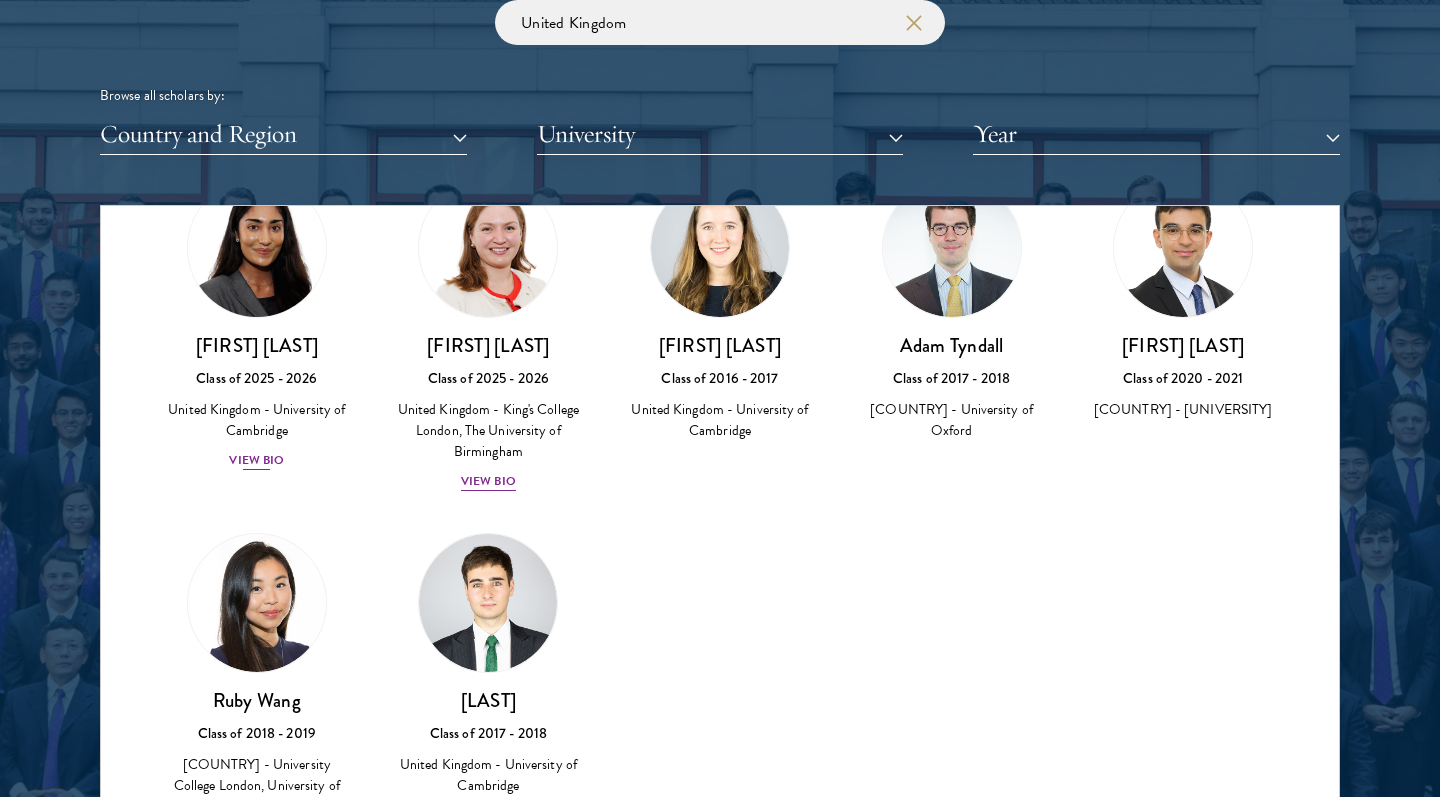 click on "View Bio" at bounding box center (256, 460) 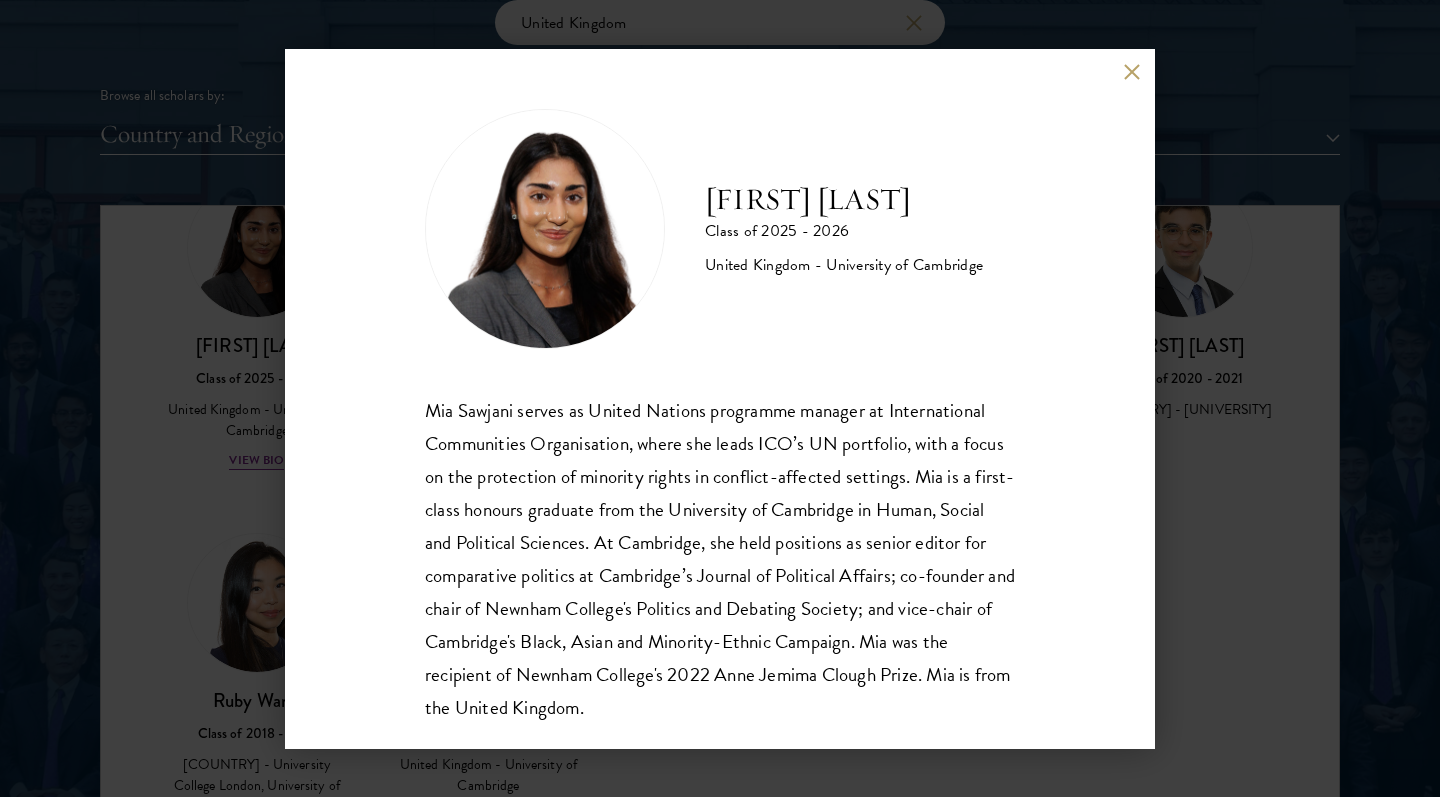 click on "[FIRST] [LAST] serves as United Nations programme manager at International Communities Organisation, where she leads ICO’s UN portfolio, with a focus on the protection of minority rights in conflict-affected settings. [FIRST] is a first-class honours graduate from the University of Cambridge in Human, Social and Political Sciences. At Cambridge, she held positions as senior editor for comparative politics at Cambridge’s Journal of Political Affairs; co-founder and chair of Newnham College's Politics and Debating Society; and vice-chair of Cambridge's Black, Asian and Minority-Ethnic Campaign. [FIRST] was the recipient of Newnham College's 2022 Anne Jemima Clough Prize. [FIRST] is from the United Kingdom." at bounding box center (720, 398) 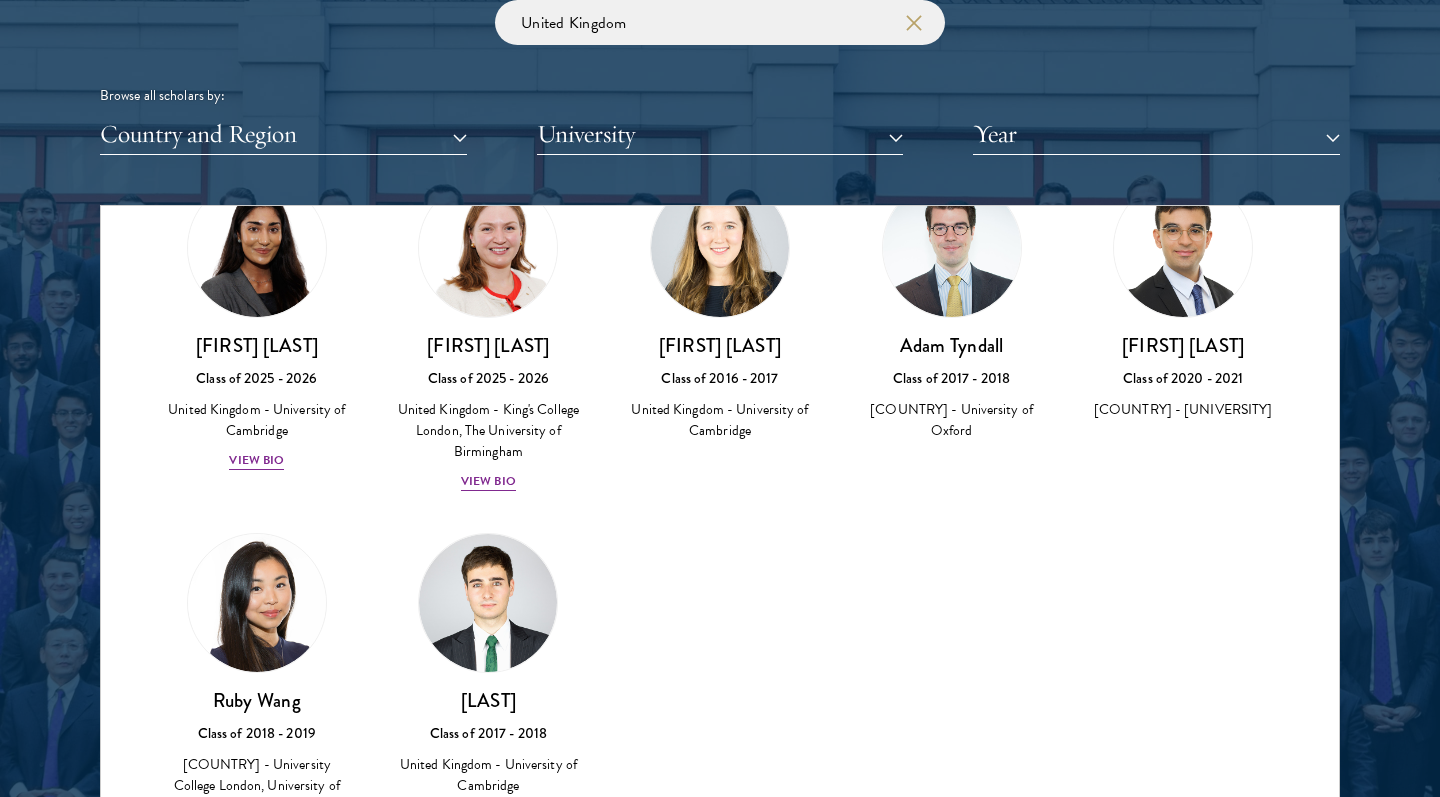 scroll, scrollTop: 2538, scrollLeft: 0, axis: vertical 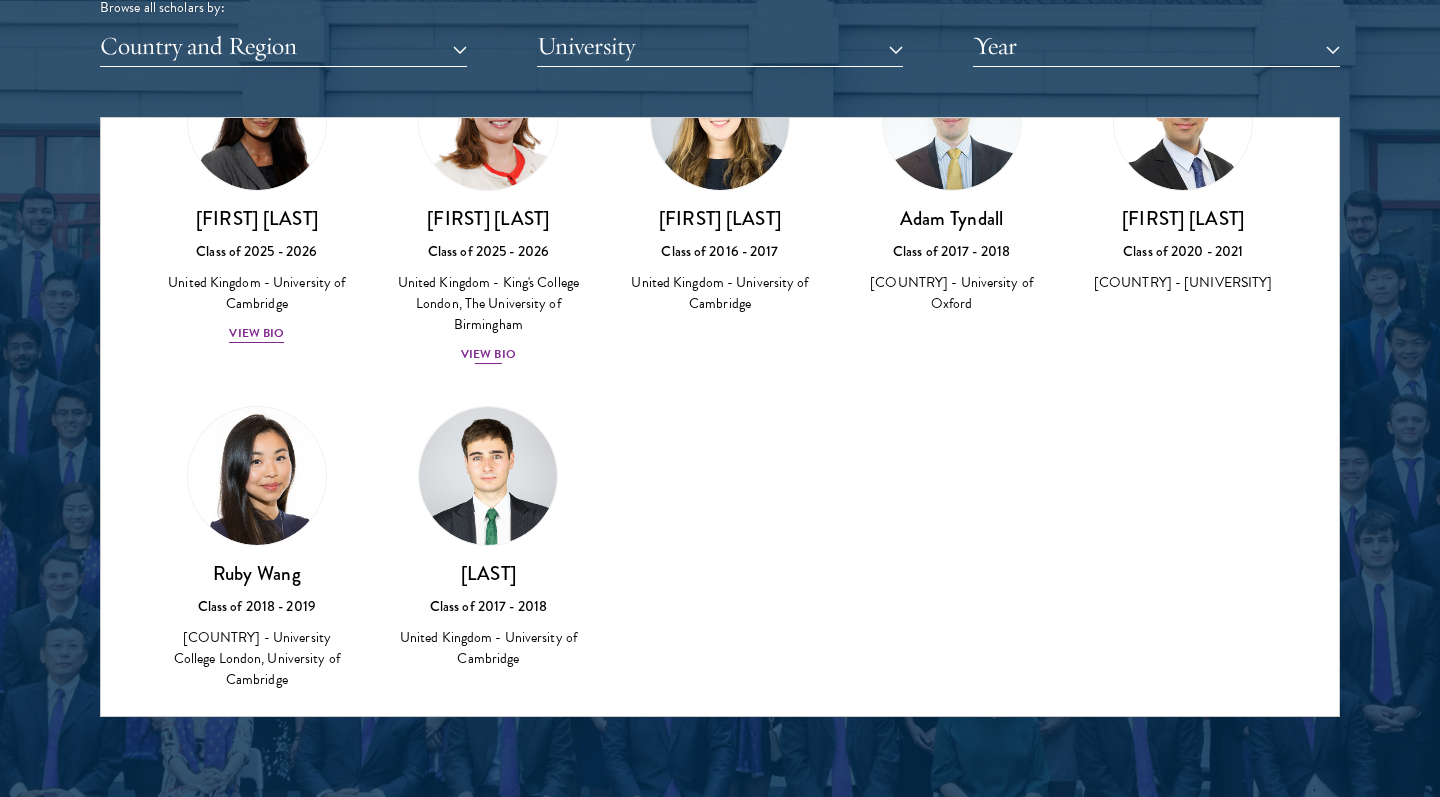 click on "View Bio" at bounding box center (488, 354) 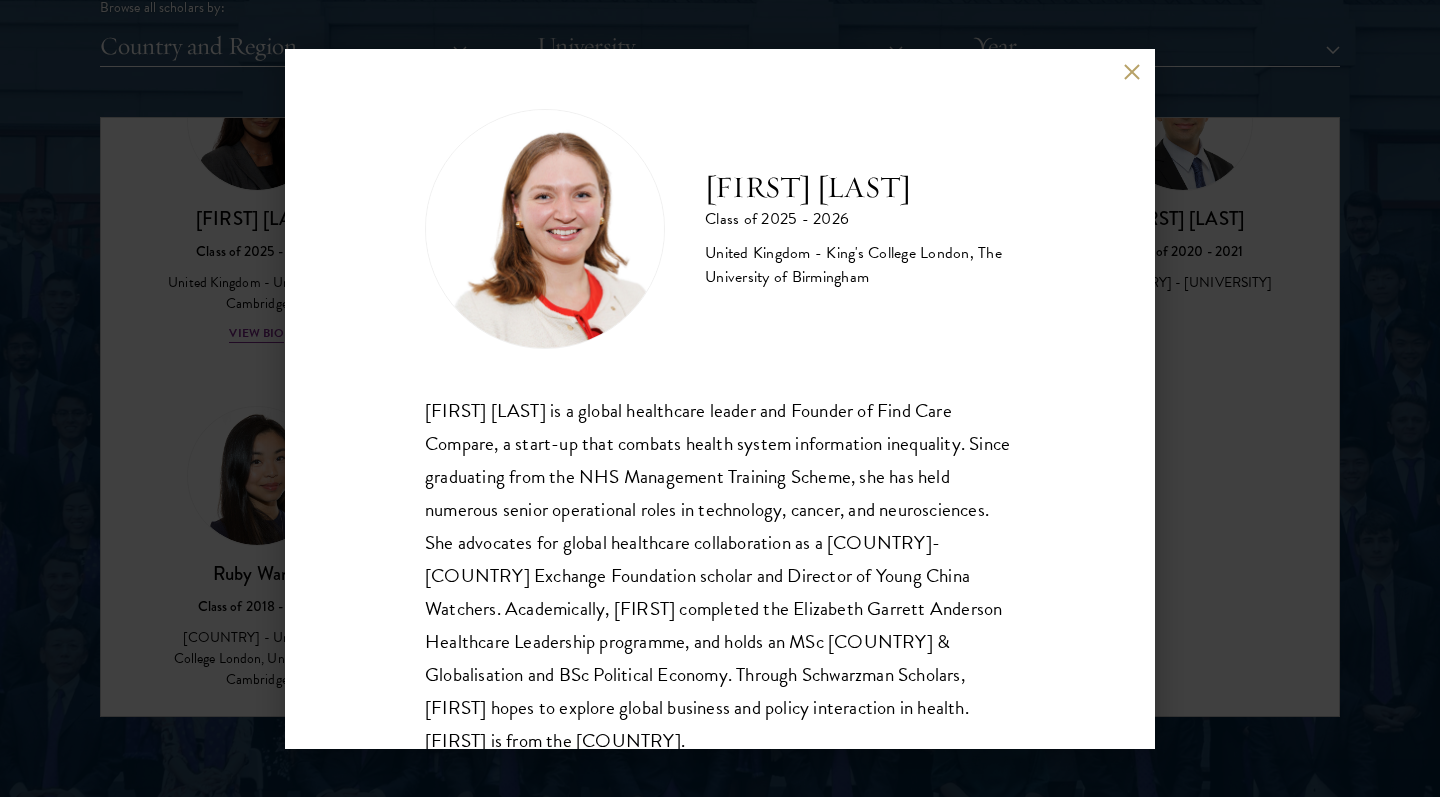 click on "[FIRST] [LAST] is a global healthcare leader and Founder of Find Care Compare, a start-up that combats health system information inequality. Since graduating from the NHS Management Training Scheme, she has held numerous senior operational roles in technology, cancer, and neurosciences. She advocates for global healthcare collaboration as a [COUNTRY]-[COUNTRY] Exchange Foundation scholar and Director of Young China Watchers. Academically, [FIRST] completed the Elizabeth Garrett Anderson Healthcare Leadership programme, and holds an MSc [COUNTRY] & Globalisation and BSc Political Economy. Through Schwarzman Scholars, [FIRST] hopes to explore global business and policy interaction in health. [FIRST] is from the [COUNTRY]." at bounding box center [720, 398] 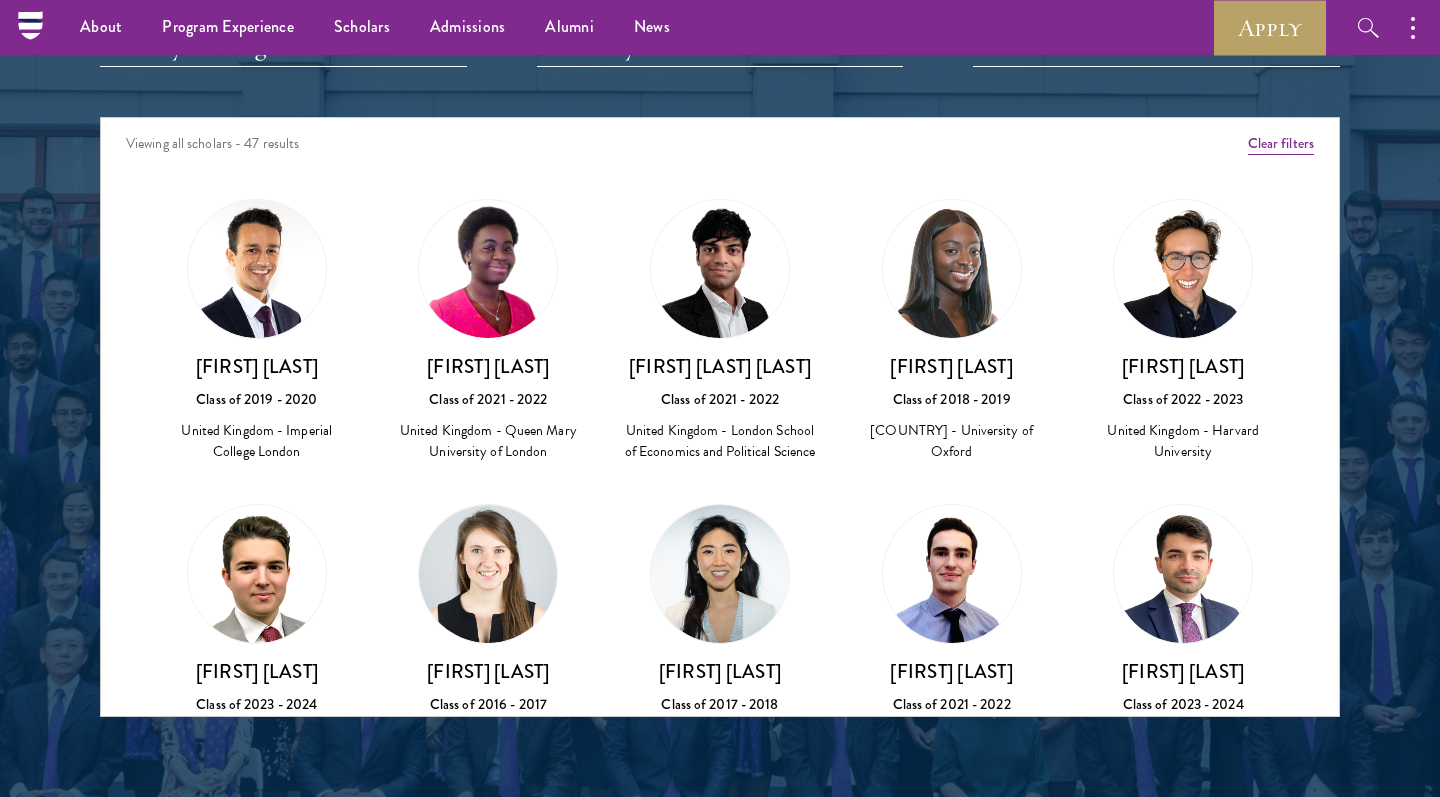scroll, scrollTop: 0, scrollLeft: 0, axis: both 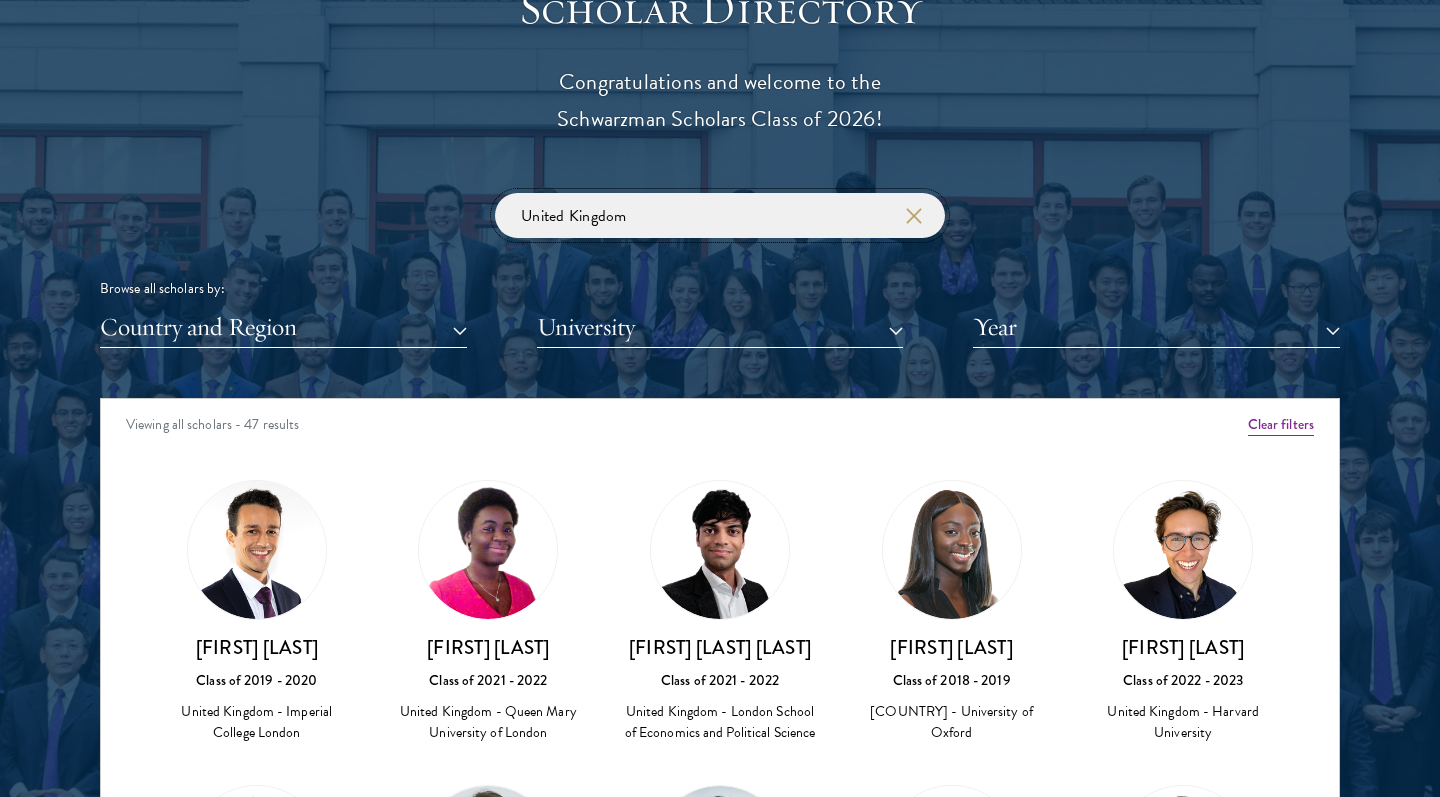click on "United Kingdom" at bounding box center [720, 215] 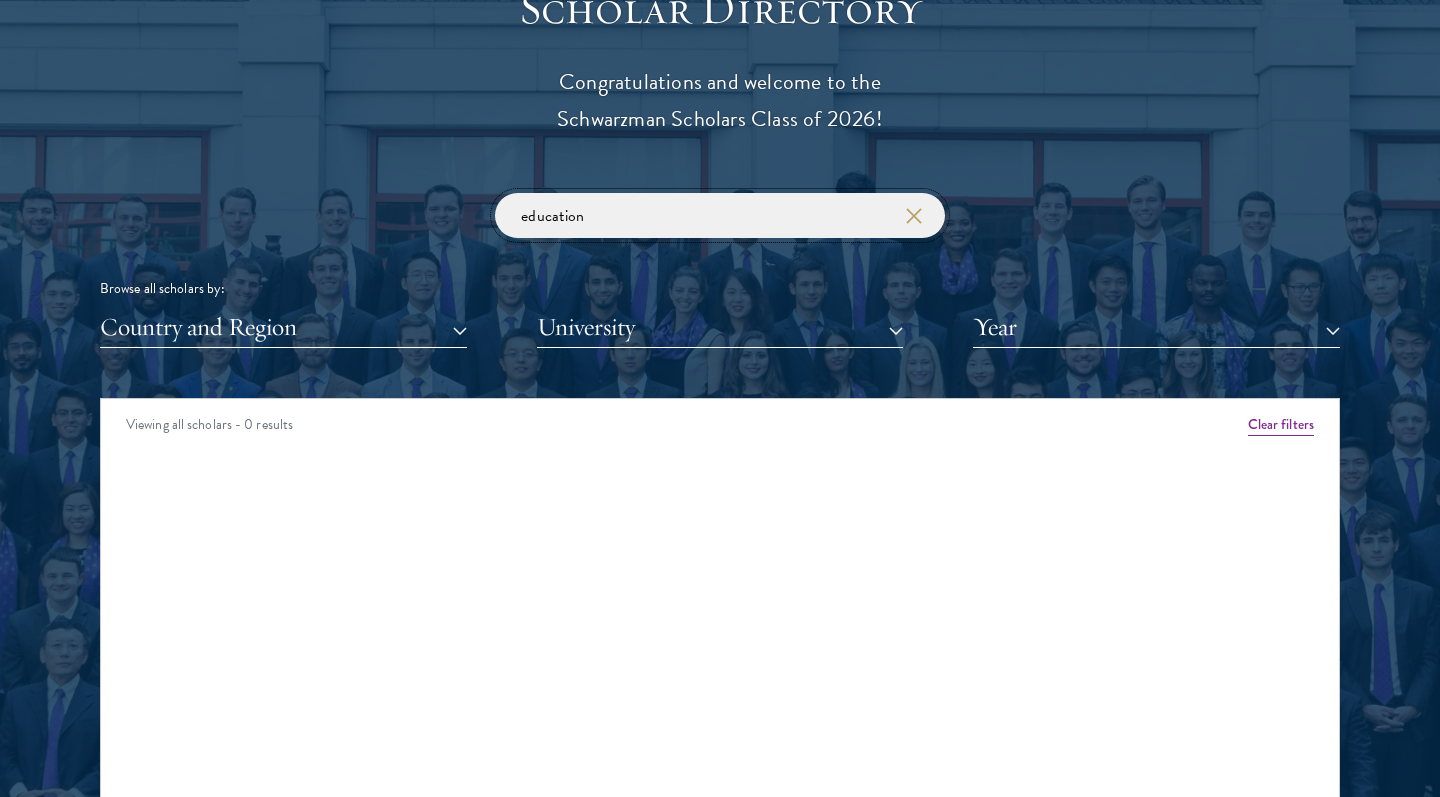 type on "education" 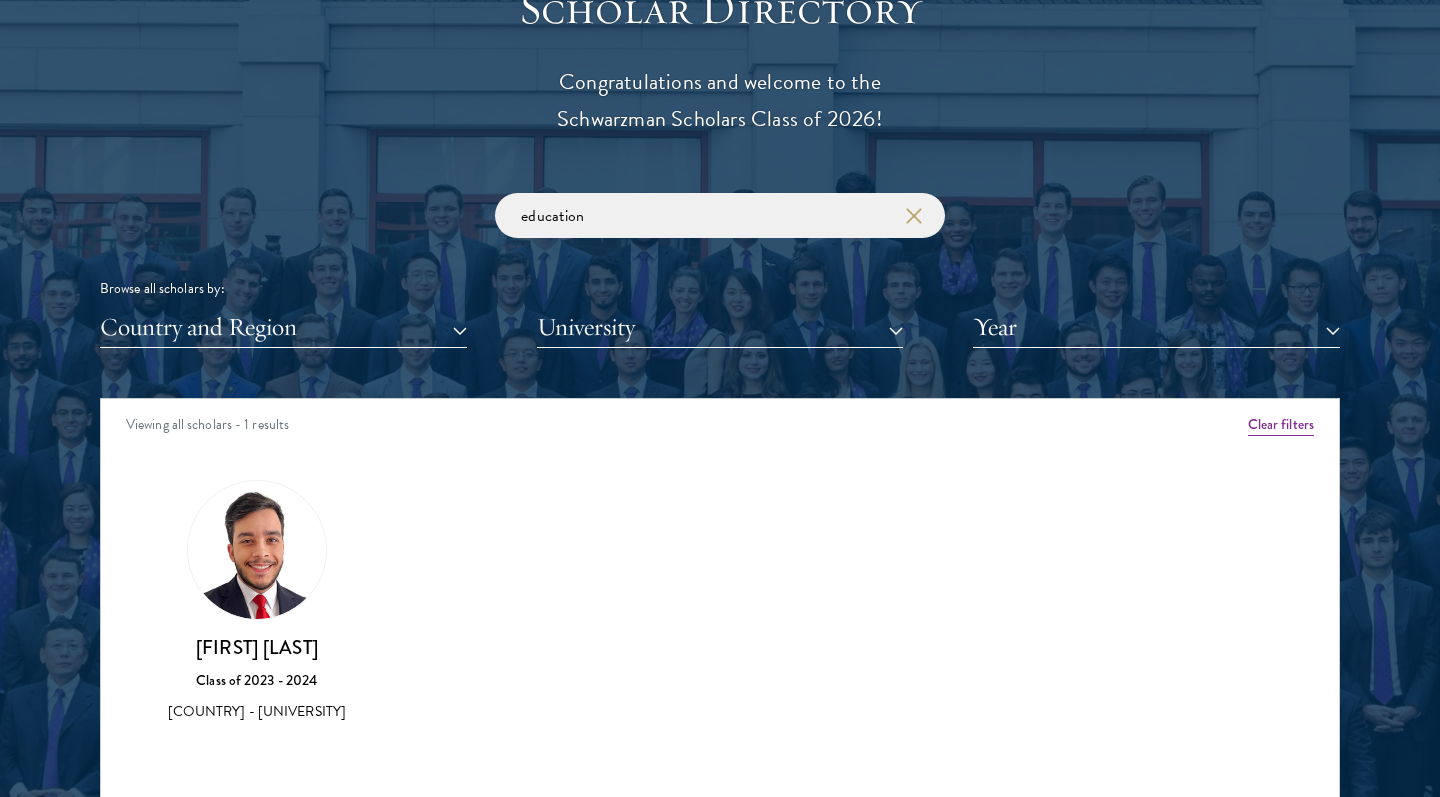 click on "[FIRST] [LAST]
Class of [YEAR] - [YEAR]
[COUNTRY] - [INSTITUTION]" at bounding box center [257, 602] 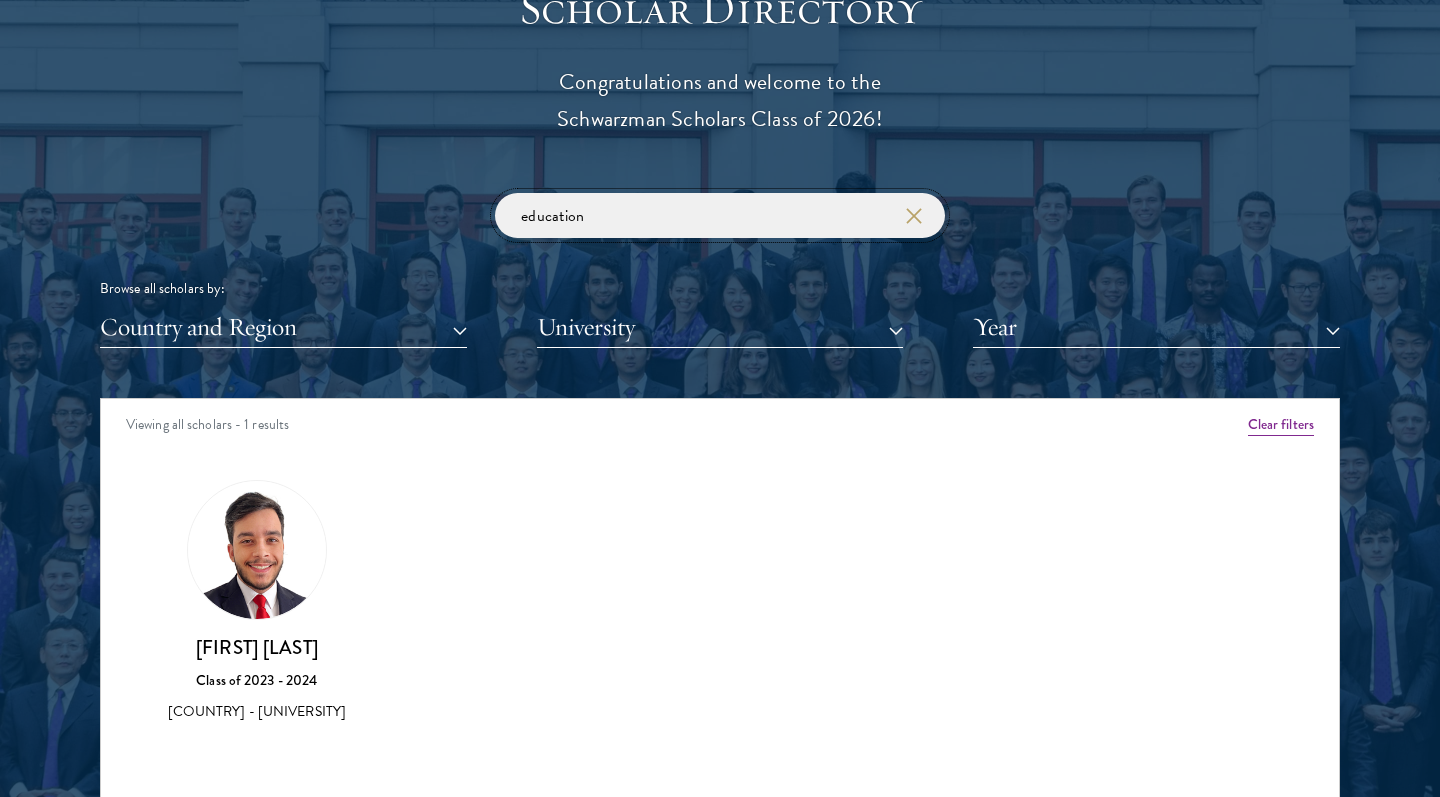 click on "education" at bounding box center [720, 215] 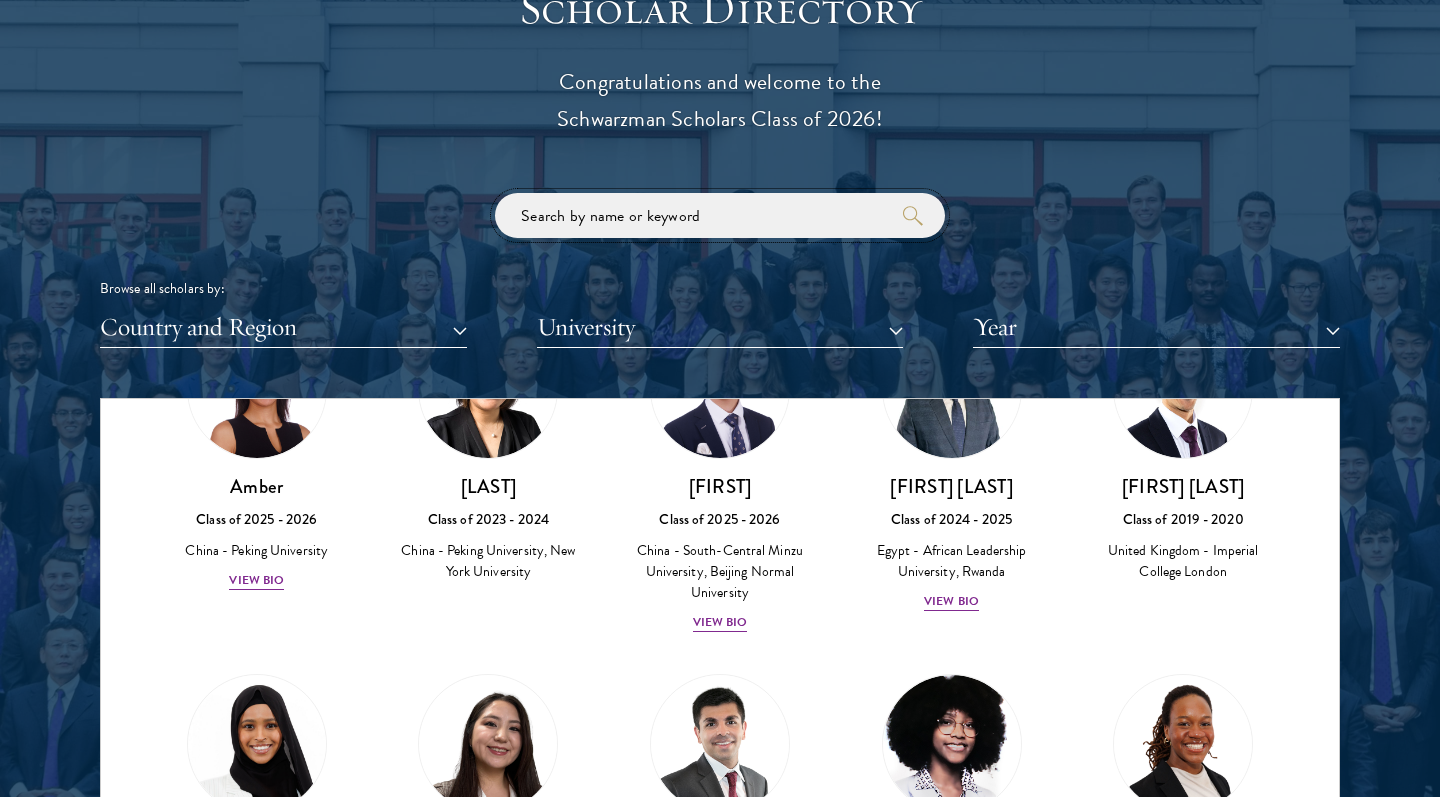 scroll, scrollTop: 163, scrollLeft: 0, axis: vertical 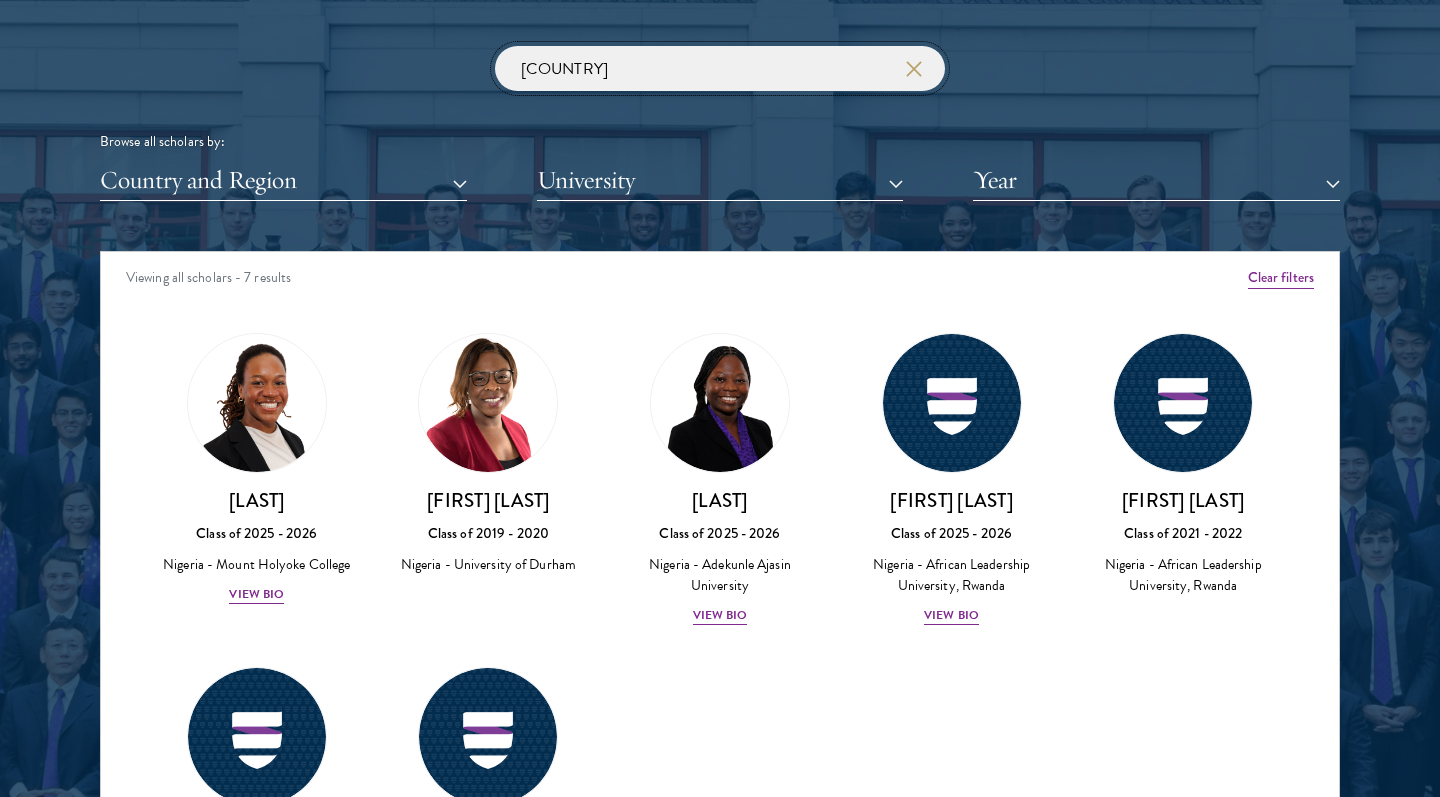 click at bounding box center [0, 0] 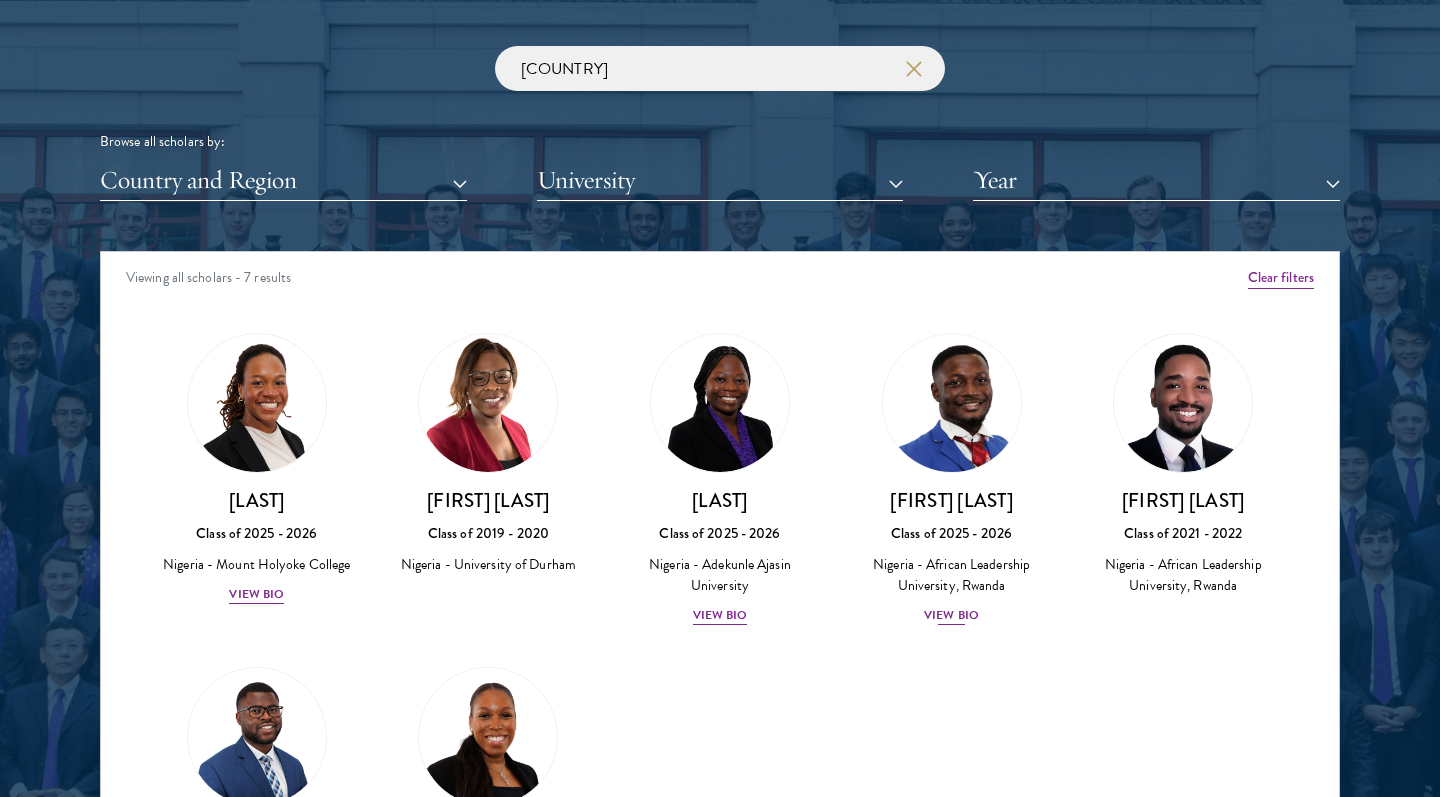 click on "View Bio" at bounding box center (951, 615) 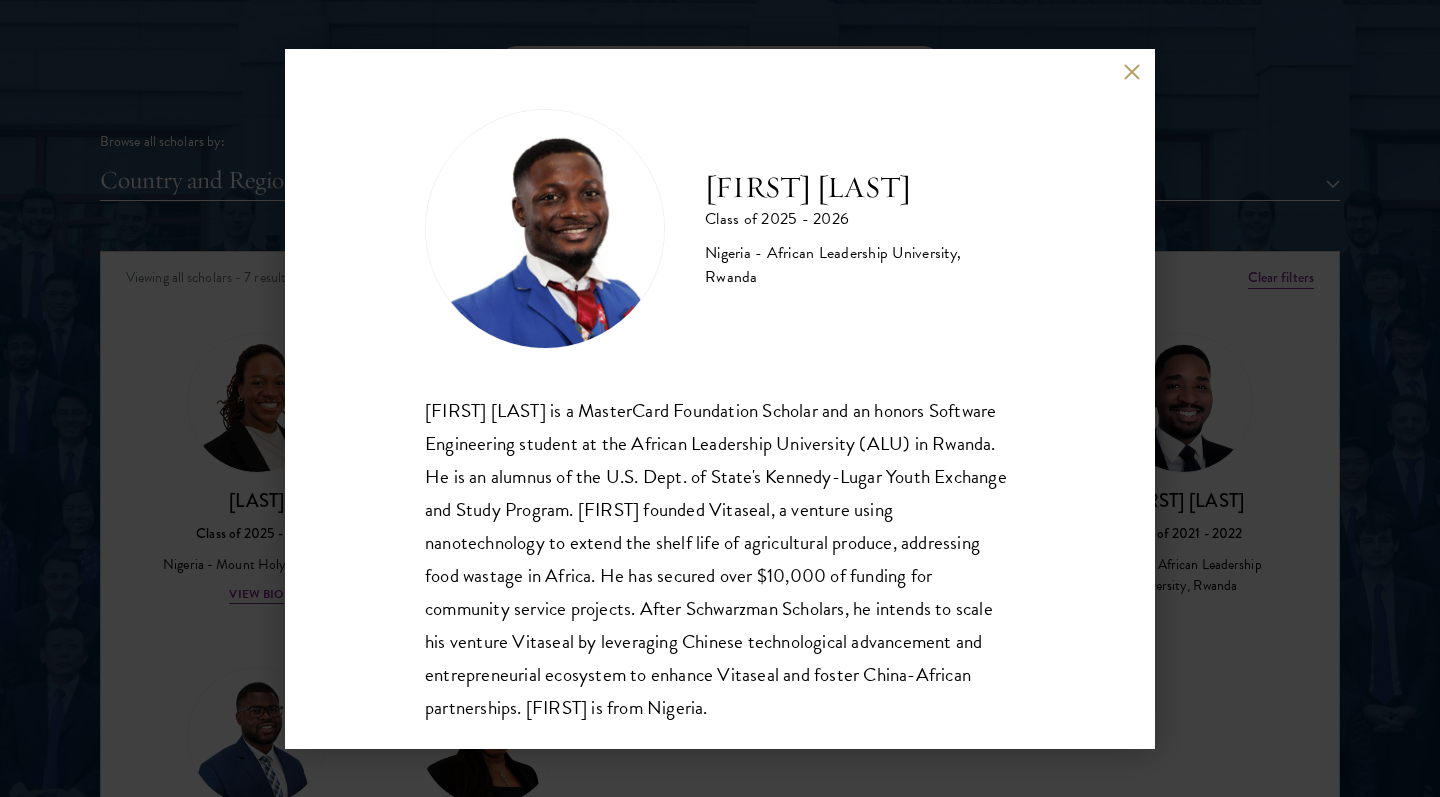 click on "[LAST] is a MasterCard Foundation Scholar and an honors Software Engineering student at the [UNIVERSITY] in [COUNTRY]. He is an alumnus of the U.S. Dept. of State's Kennedy-Lugar Youth Exchange and Study Program. [LAST] founded Vitaseal, a venture using nanotechnology to extend the shelf life of agricultural produce, addressing food wastage in Africa. He has secured over $10,000 of funding for community service projects. After Schwarzman Scholars, he intends to scale his venture Vitaseal by leveraging Chinese technological advancement and entrepreneurial ecosystem to enhance Vitaseal and foster China-African partnerships. [LAST] is from [COUNTRY]." at bounding box center (720, 398) 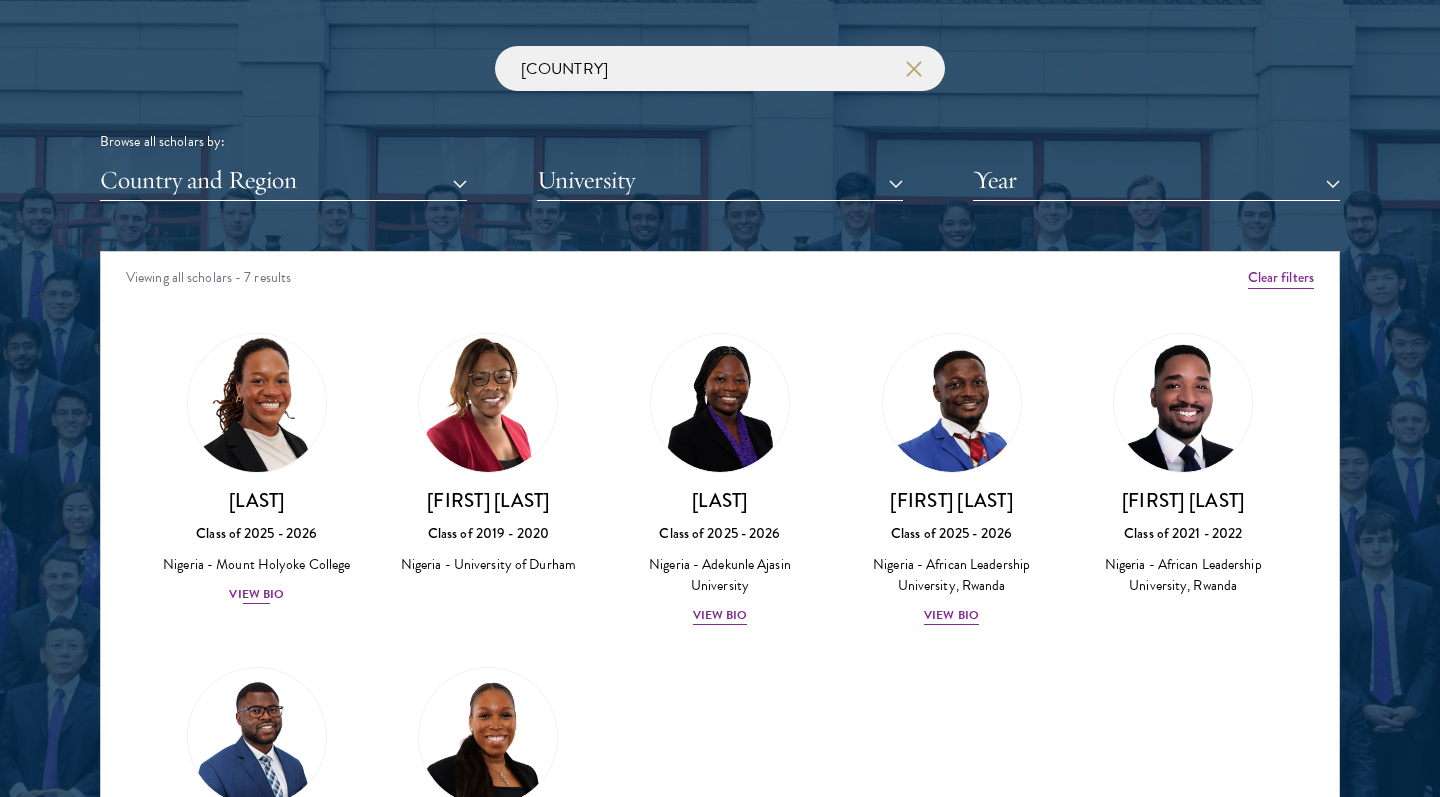 click on "View Bio" at bounding box center (256, 594) 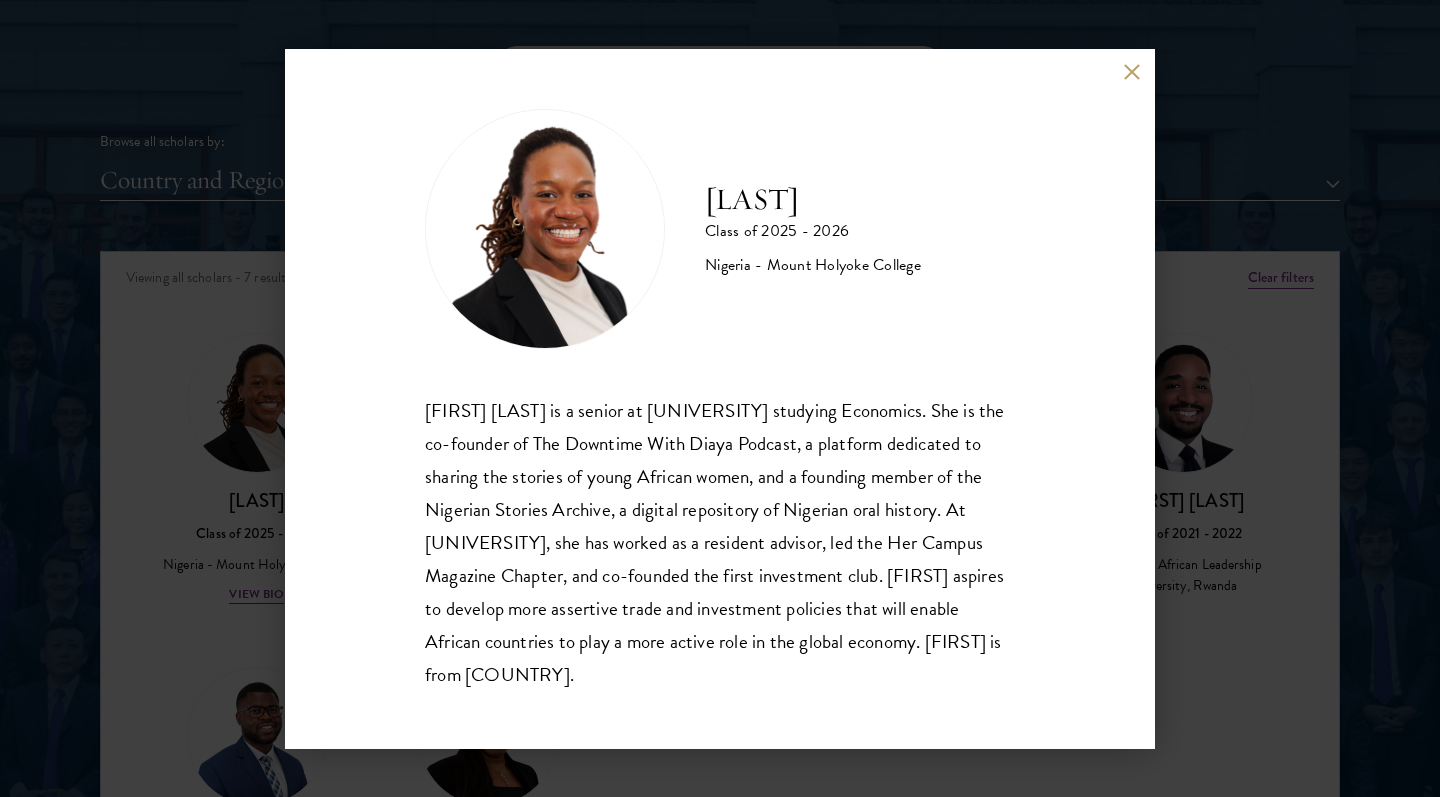 click on "[FIRST] [LAST]
Class of 2025 - 2026
[COUNTRY] - [UNIVERSITY]
[FIRST] [LAST] is a senior at [UNIVERSITY] studying Economics. She is the co-founder of The Downtime With Diaya Podcast, a platform dedicated to sharing the stories of young African women, and a founding member of the Nigerian Stories Archive, a digital repository of Nigerian oral history. At [UNIVERSITY], she has worked as a resident advisor, led the Her Campus Magazine Chapter, and co-founded the first investment club. [FIRST] aspires to develop more assertive trade and investment policies that will enable African countries to play a more active role in the global economy. [FIRST] is from [COUNTRY]." at bounding box center (720, 398) 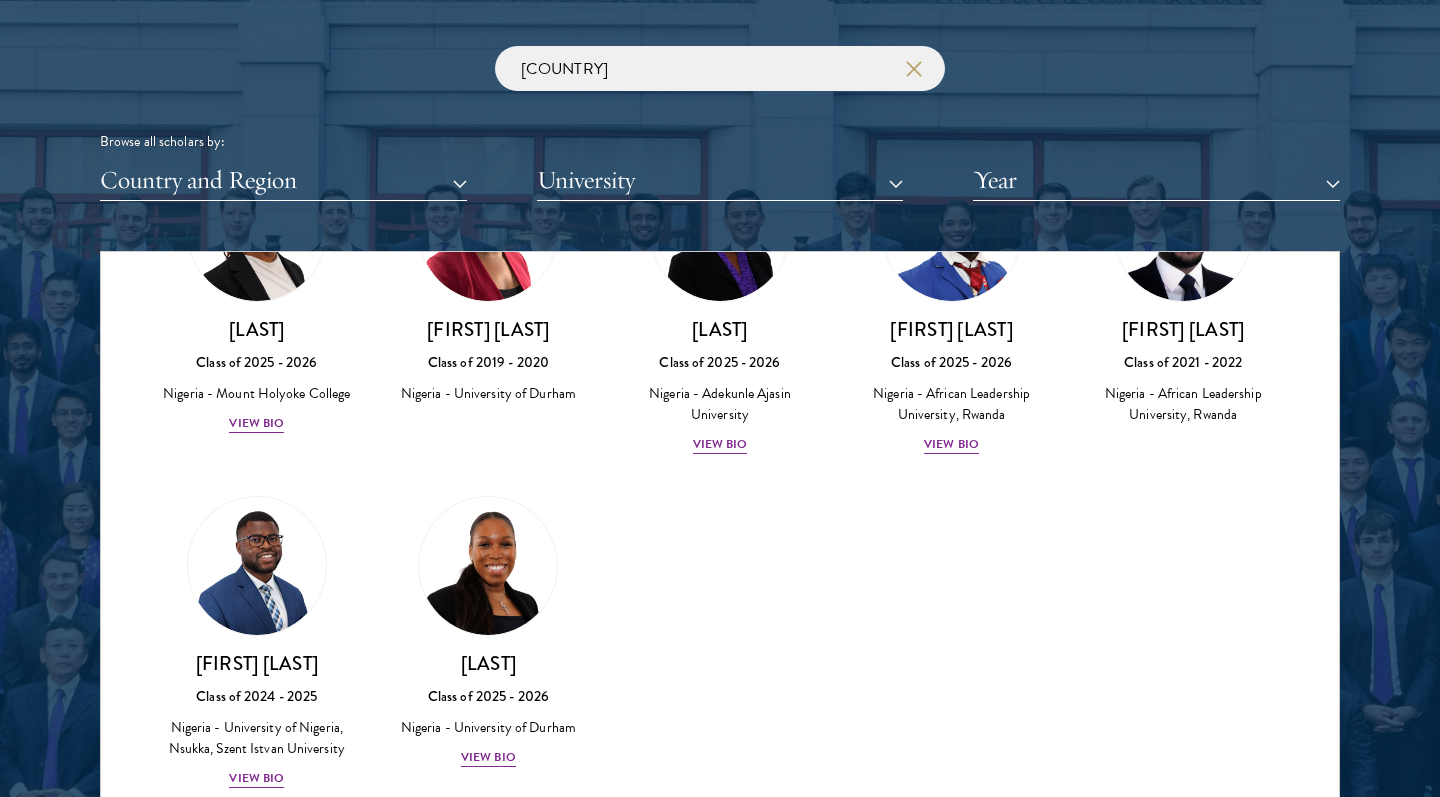 scroll, scrollTop: 175, scrollLeft: 0, axis: vertical 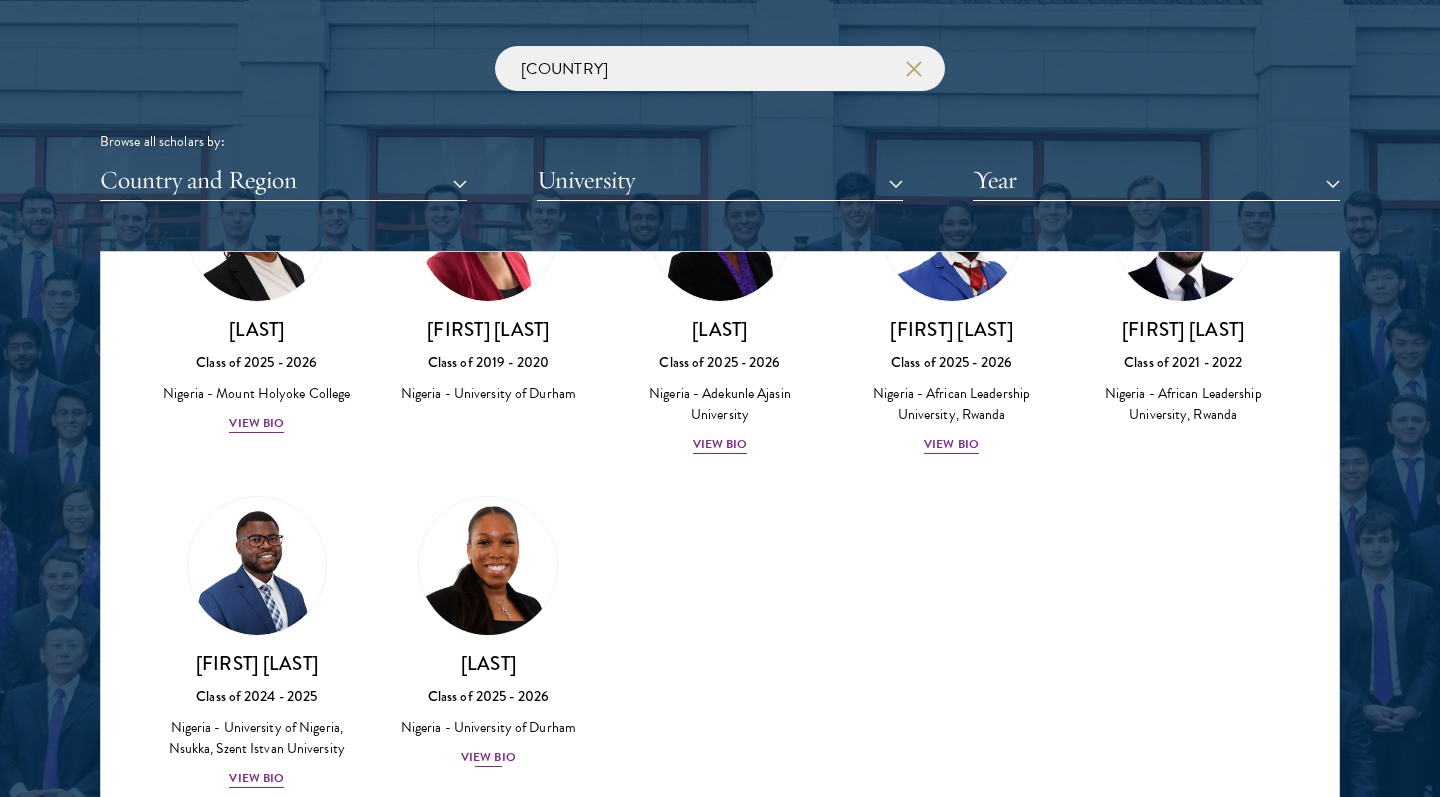 click on "View Bio" at bounding box center (488, 757) 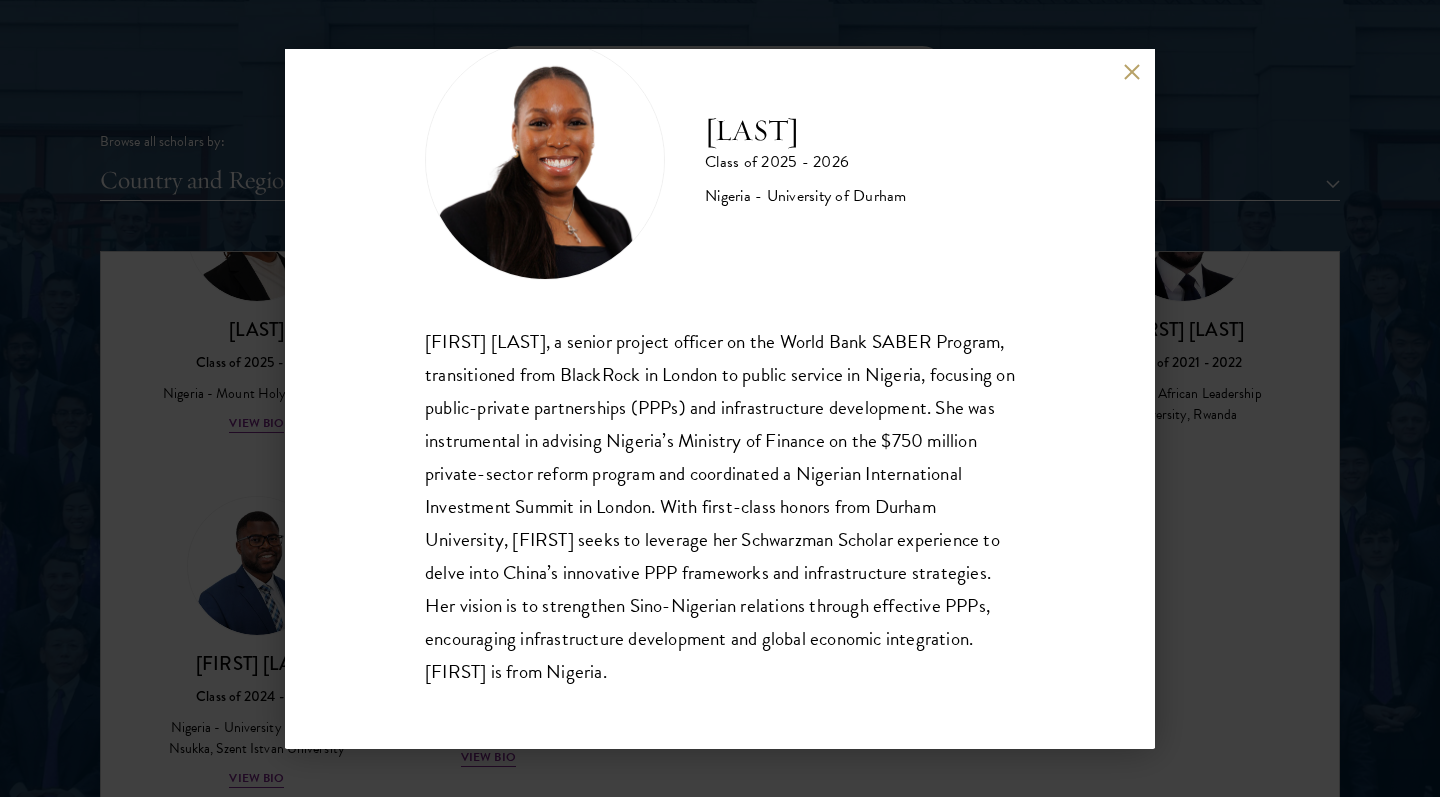 scroll, scrollTop: 68, scrollLeft: 0, axis: vertical 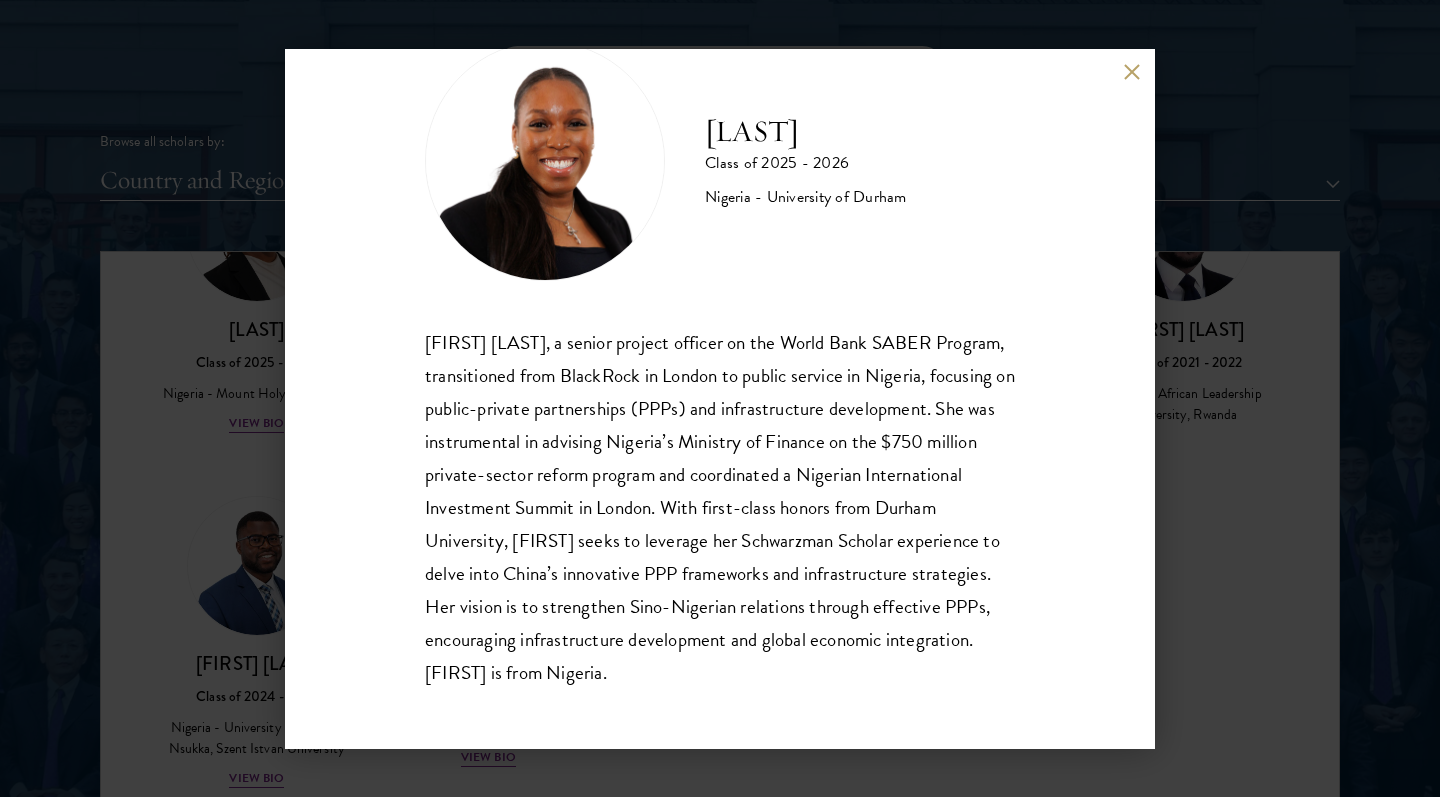 click on "[FIRST] [LAST], a senior project officer on the [ORGANIZATION] [PROGRAM] Program, transitioned from [COMPANY] in [CITY] to public service in [COUNTRY], focusing on public-private partnerships (PPPs) and infrastructure development. She was instrumental in advising [COUNTRY]'s Ministry of Finance on the $[AMOUNT] private-sector reform program and coordinated a [COUNTRY] International Investment Summit in [CITY]. With first-class honors from [UNIVERSITY], [FIRST] seeks to leverage her [SCHOLARSHIP] Scholar experience to delve into [COUNTRY]'s innovative PPP frameworks and infrastructure strategies. Her vision is to strengthen Sino-Nigerian relations through effective PPPs, encouraging infrastructure development and global economic integration. [FIRST] is from [COUNTRY]." at bounding box center [720, 398] 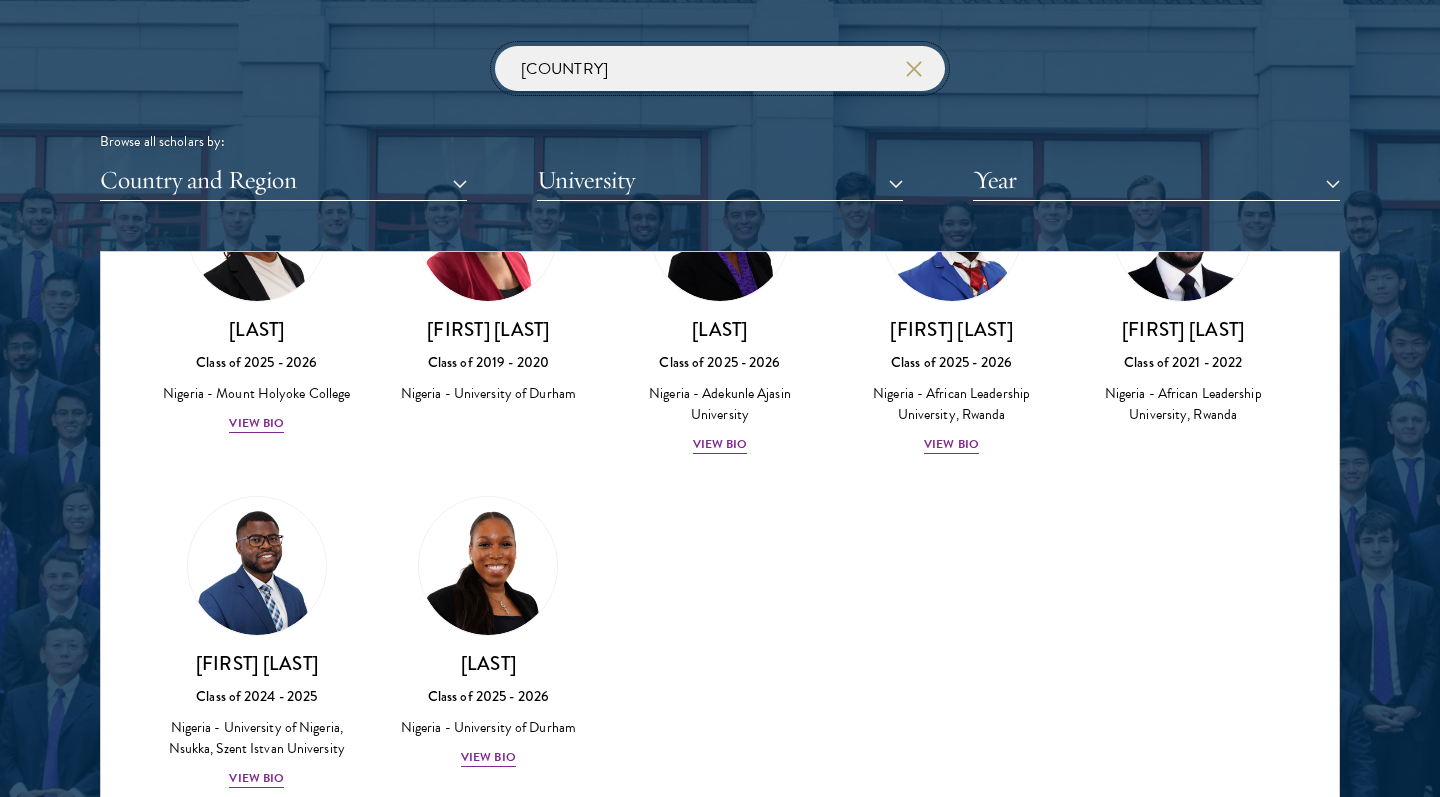 drag, startPoint x: 622, startPoint y: 62, endPoint x: 437, endPoint y: 66, distance: 185.04324 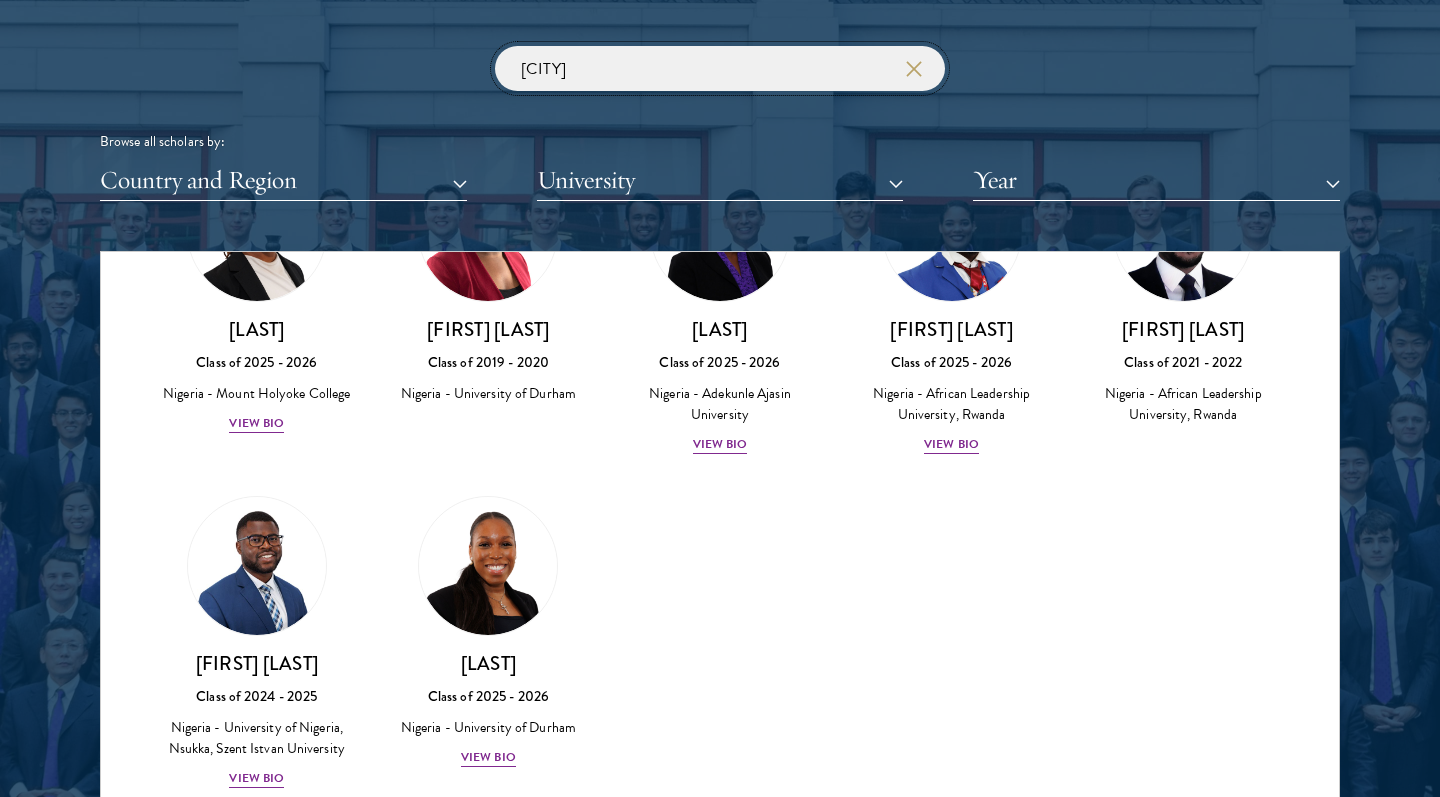 click at bounding box center (0, 0) 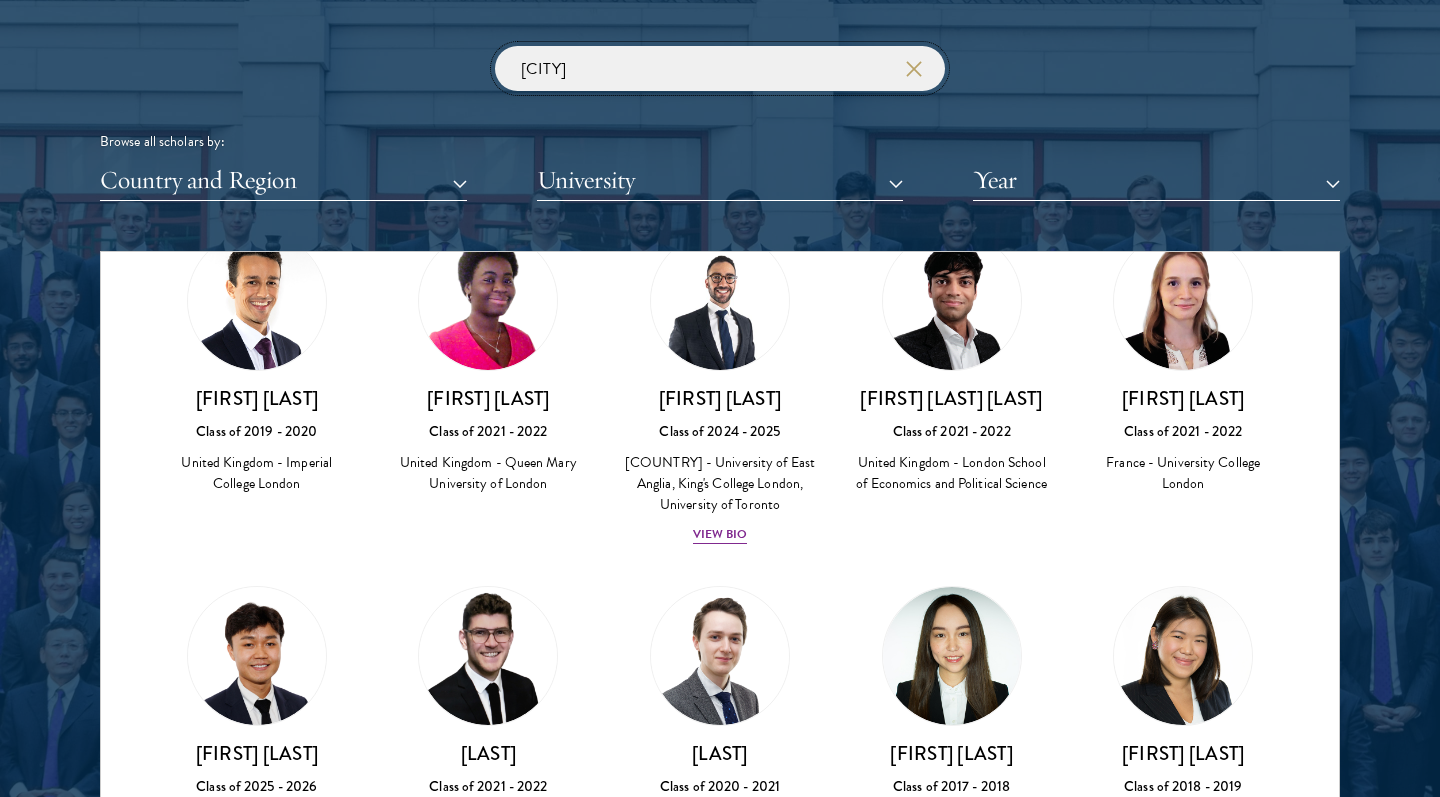 scroll, scrollTop: 83, scrollLeft: 0, axis: vertical 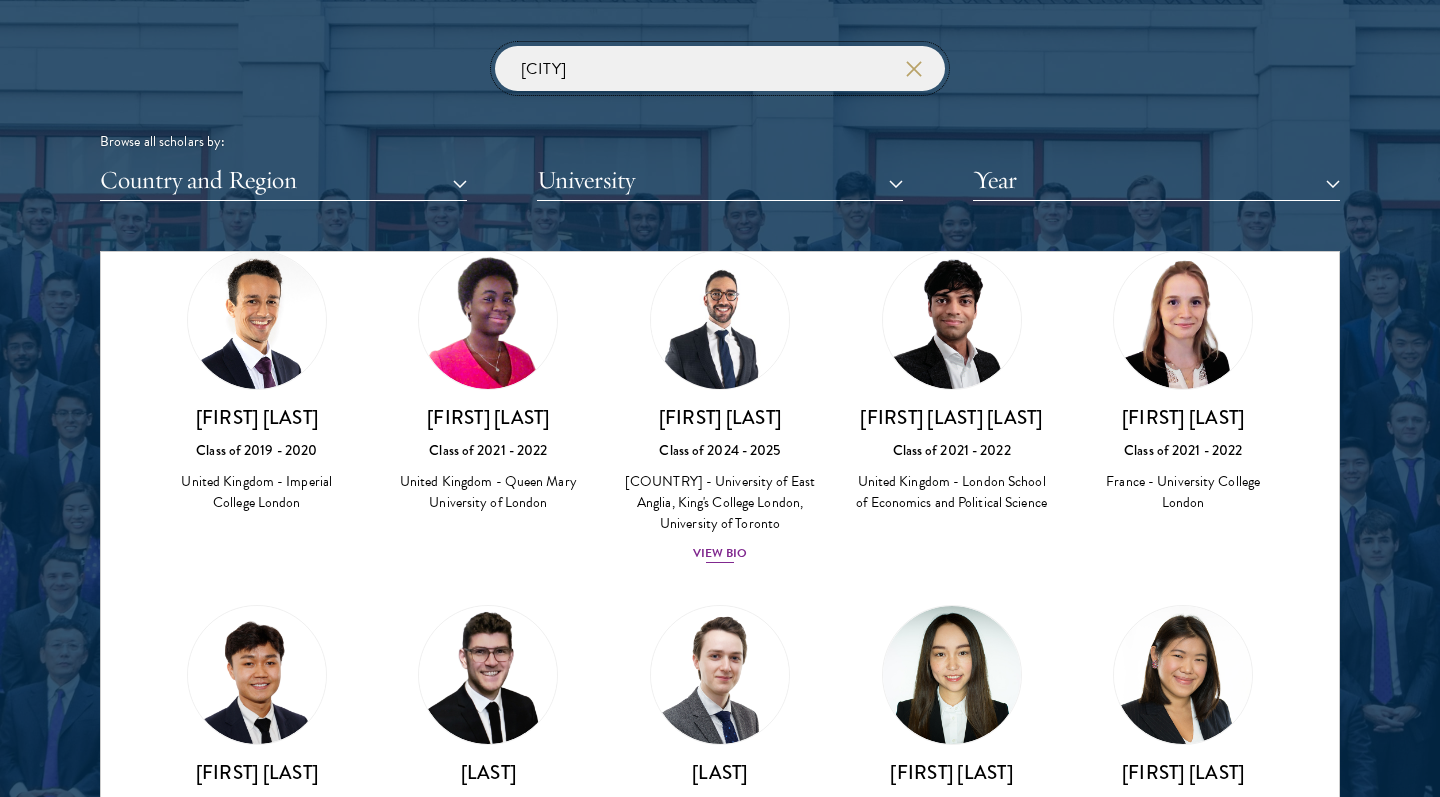 type on "[CITY]" 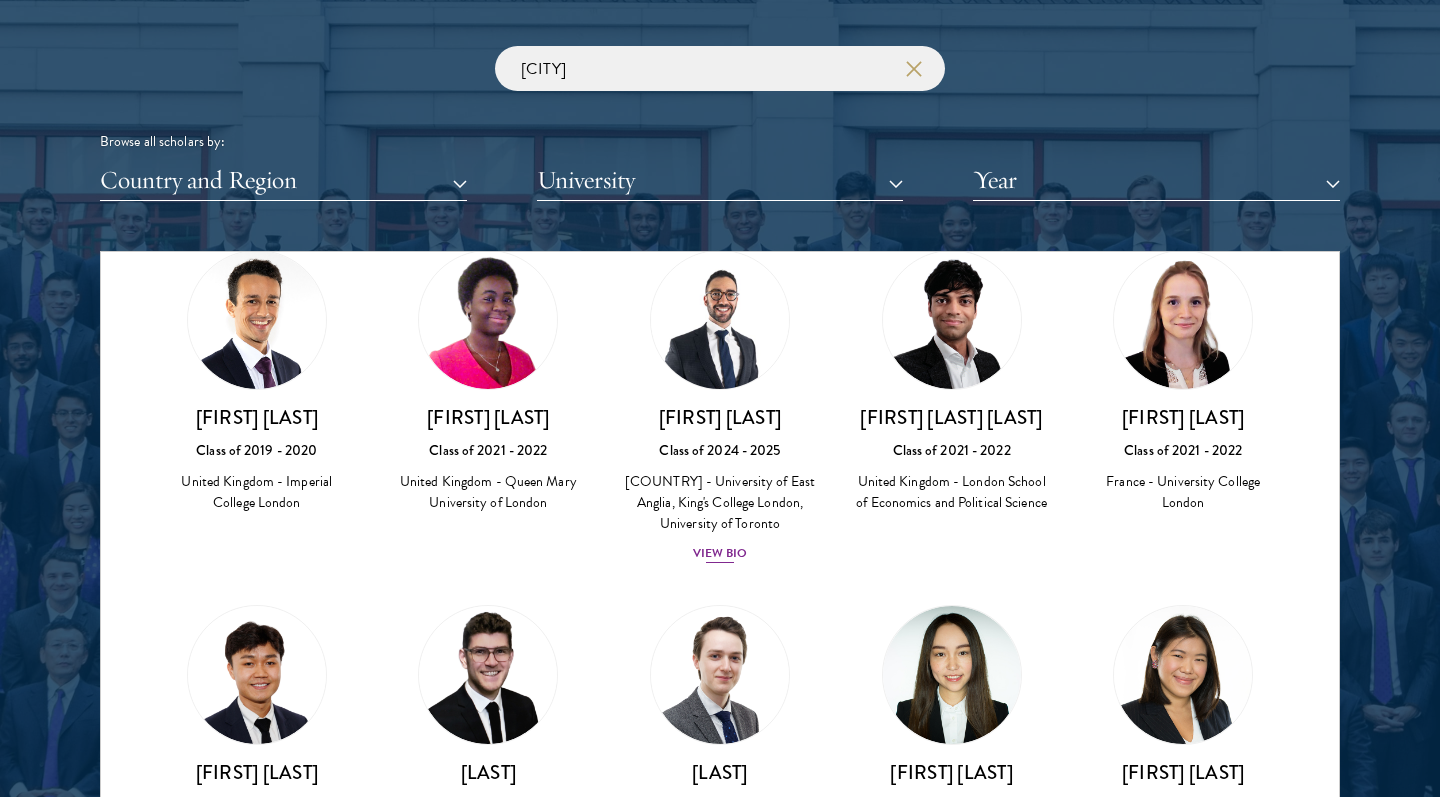 click on "View Bio" at bounding box center (720, 553) 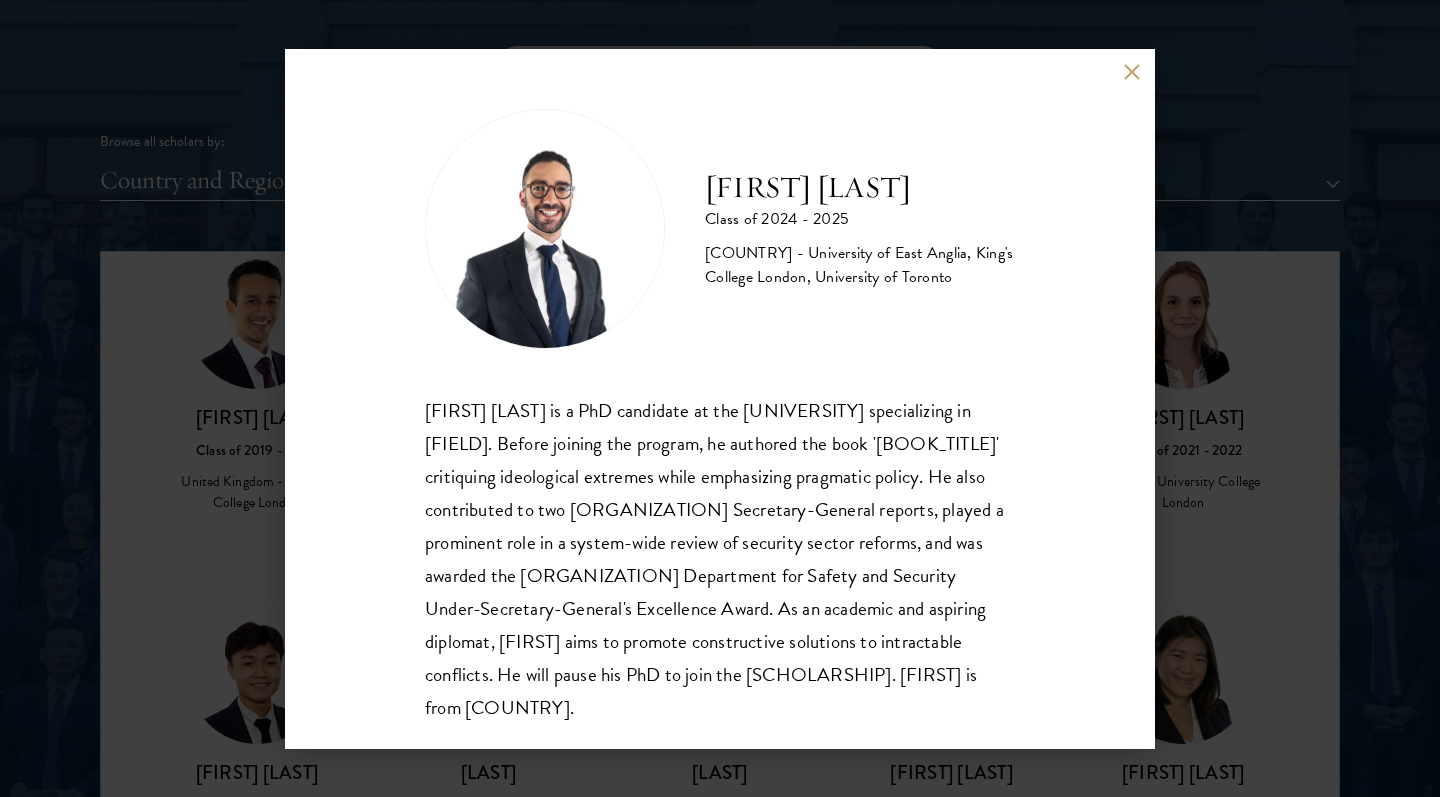 click on "[FIRST] [LAST]
Class of 2024 - 2025
Palestine - [UNIVERSITY], [UNIVERSITY], [UNIVERSITY]
[FIRST] [LAST] is a PhD candidate at the [UNIVERSITY] specializing in civil war mediation. Before joining the program, he authored the book 'Centrist Reflections on Political Philosophy' critiquing ideological extremes while emphasizing pragmatic policy. He also contributed to two UN Secretary-General reports, played a prominent role in a system-wide review of security sector reforms, and was awarded the United Nations Department for Safety and Security Under-Secretary-General's Excellence Award. As an academic and aspiring diplomat, [FIRST] aims to promote constructive solutions to intractable conflicts. He will pause his PhD to join the Schwarzman Scholars. [FIRST] is from Palestine." at bounding box center [720, 398] 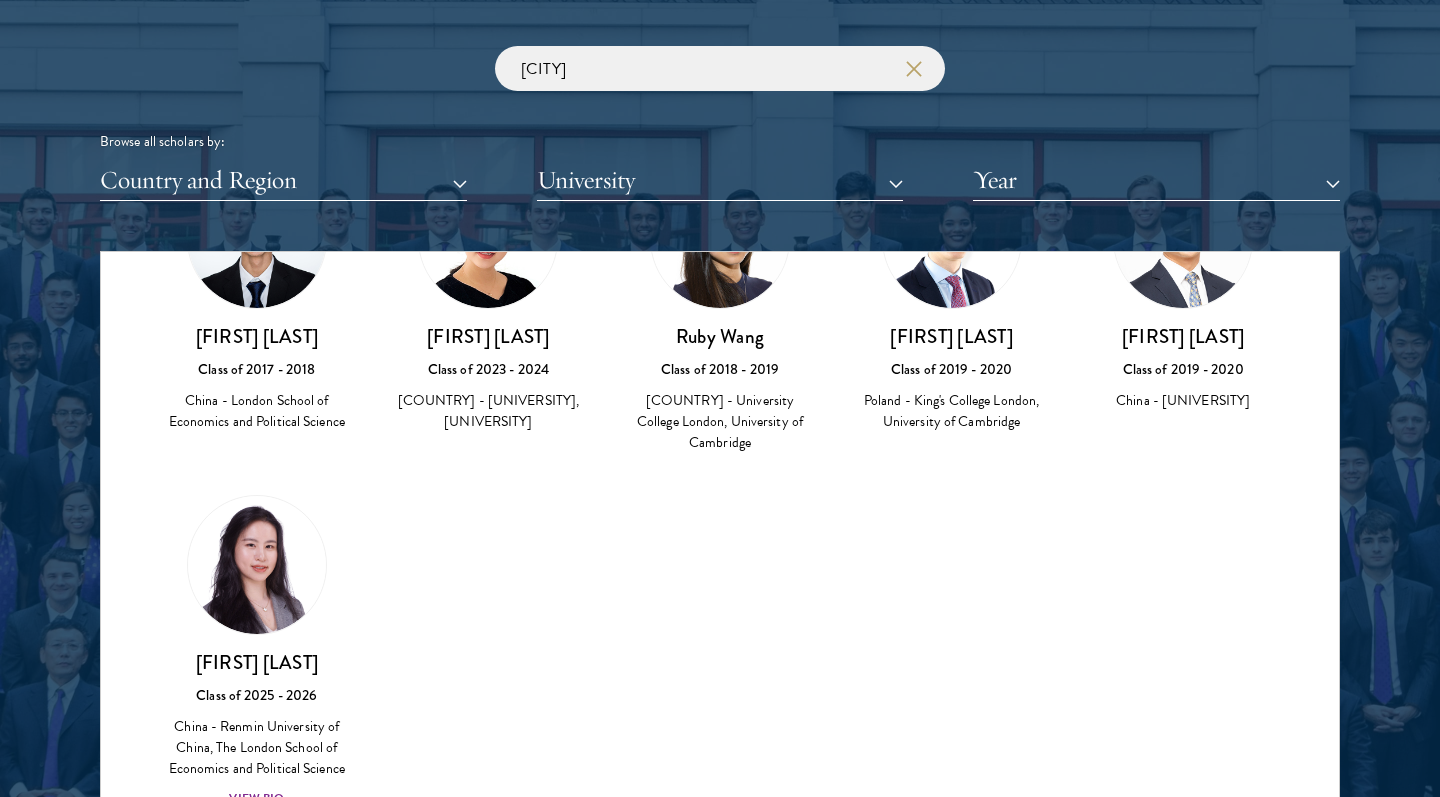 scroll, scrollTop: 3981, scrollLeft: 0, axis: vertical 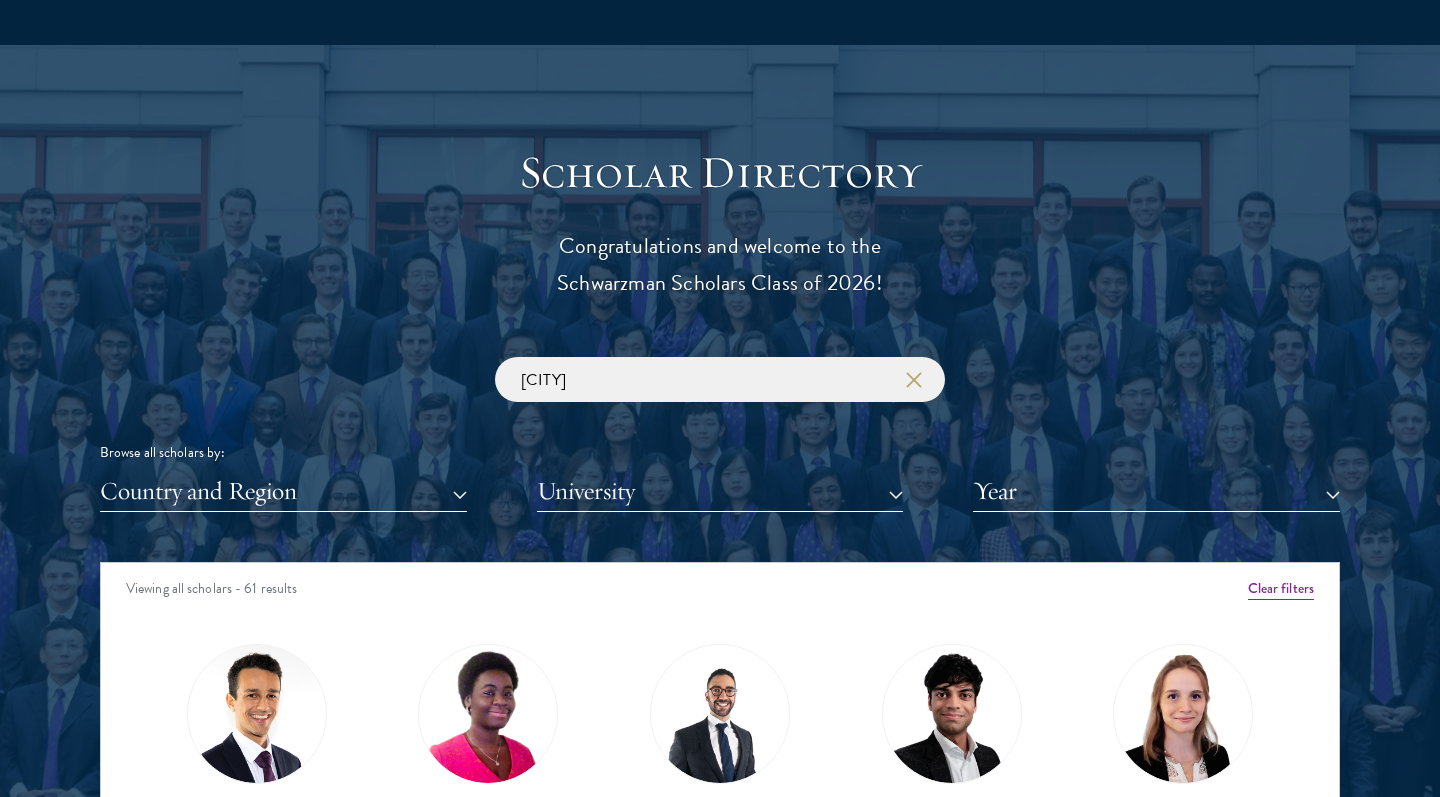 click on "Year" at bounding box center [1156, 491] 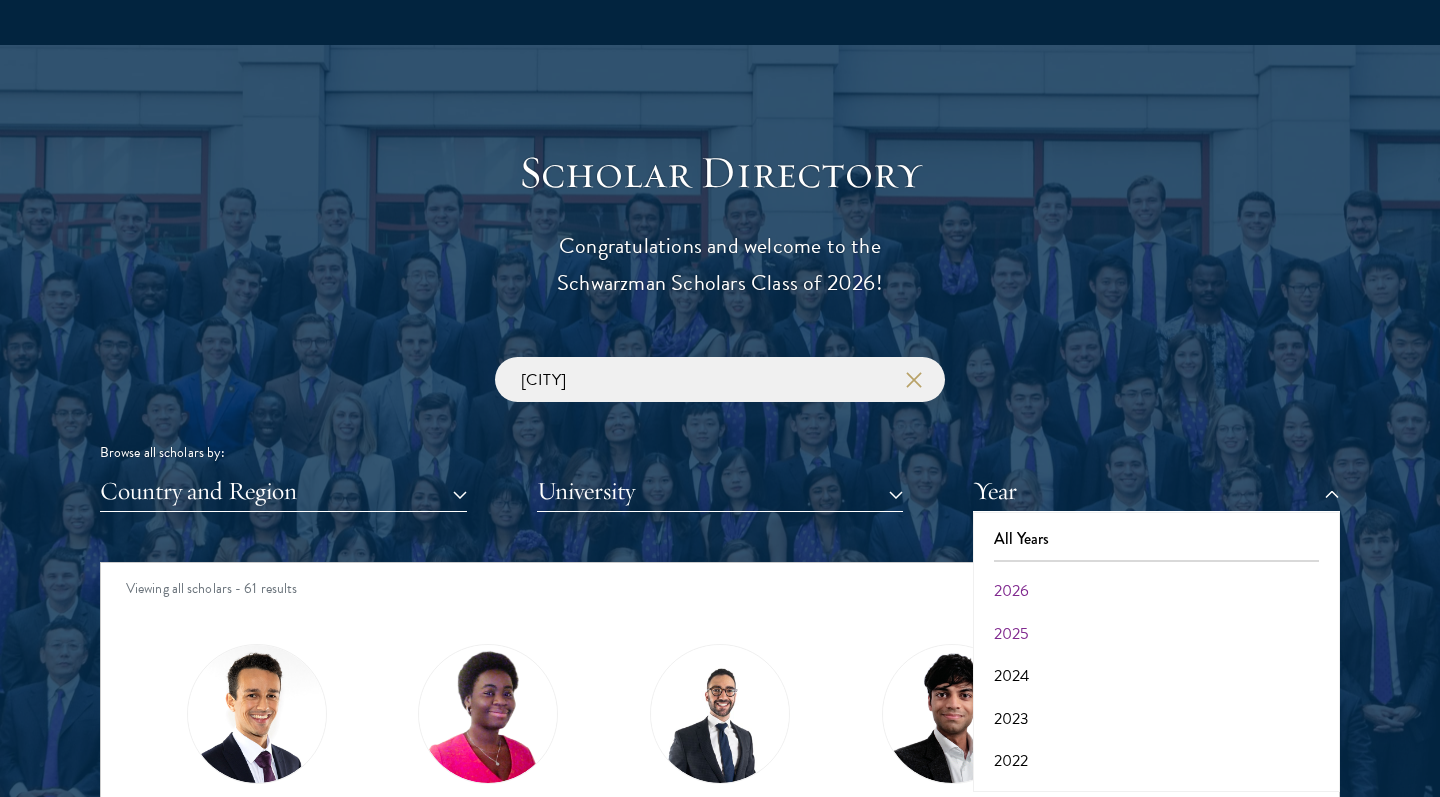 click on "2025" at bounding box center [1156, 634] 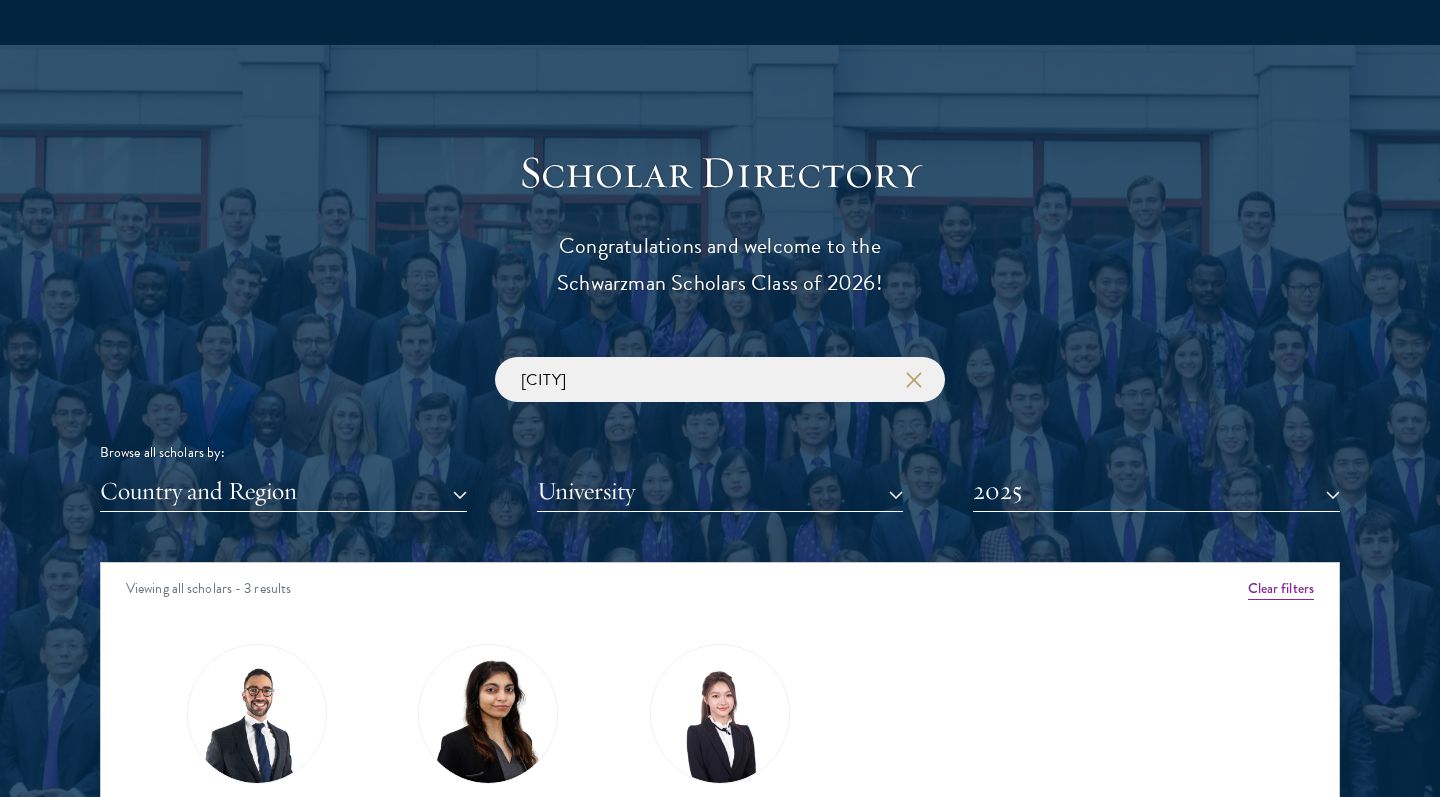 click on "[FIRST]
Class of 2025 - 2026
[COUNTRY] - [UNIVERSITY]
View Bio
[FIRST]
Class of 2023 - 2024
[COUNTRY] - [UNIVERSITY], [UNIVERSITY]
[FIRST]
Class of 2025 - 2026
[COUNTRY] - [UNIVERSITY], [UNIVERSITY]
View Bio
[FIRST] [LAST]
Class of 2024 - 2025
[COUNTRY] - [UNIVERSITY], [COUNTRY]
View Bio
[FIRST] [LAST]
Class of 2019 - 2020
[COUNTRY] - [UNIVERSITY]
[FIRST] [LAST]" at bounding box center [720, 819] 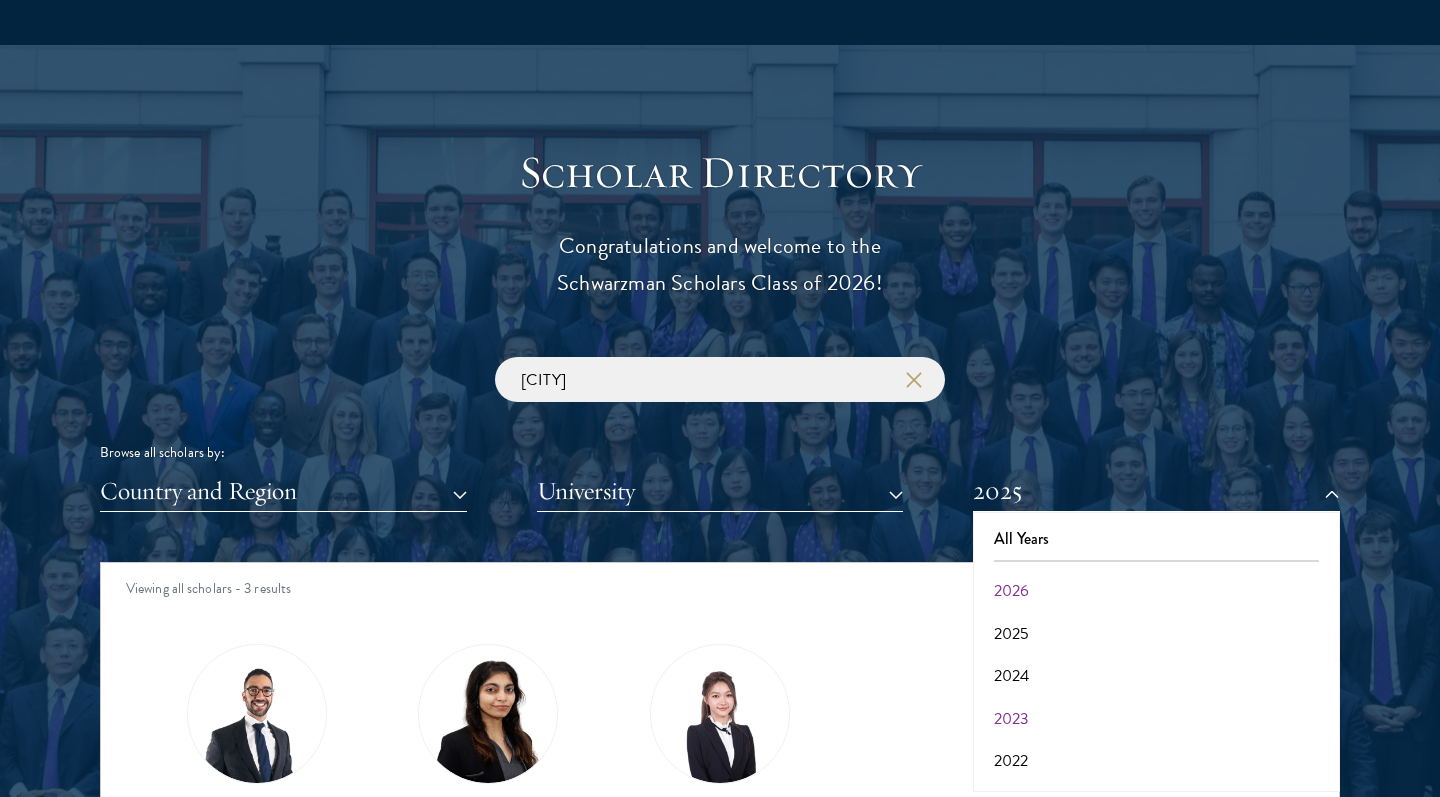click on "2023" at bounding box center (1156, 719) 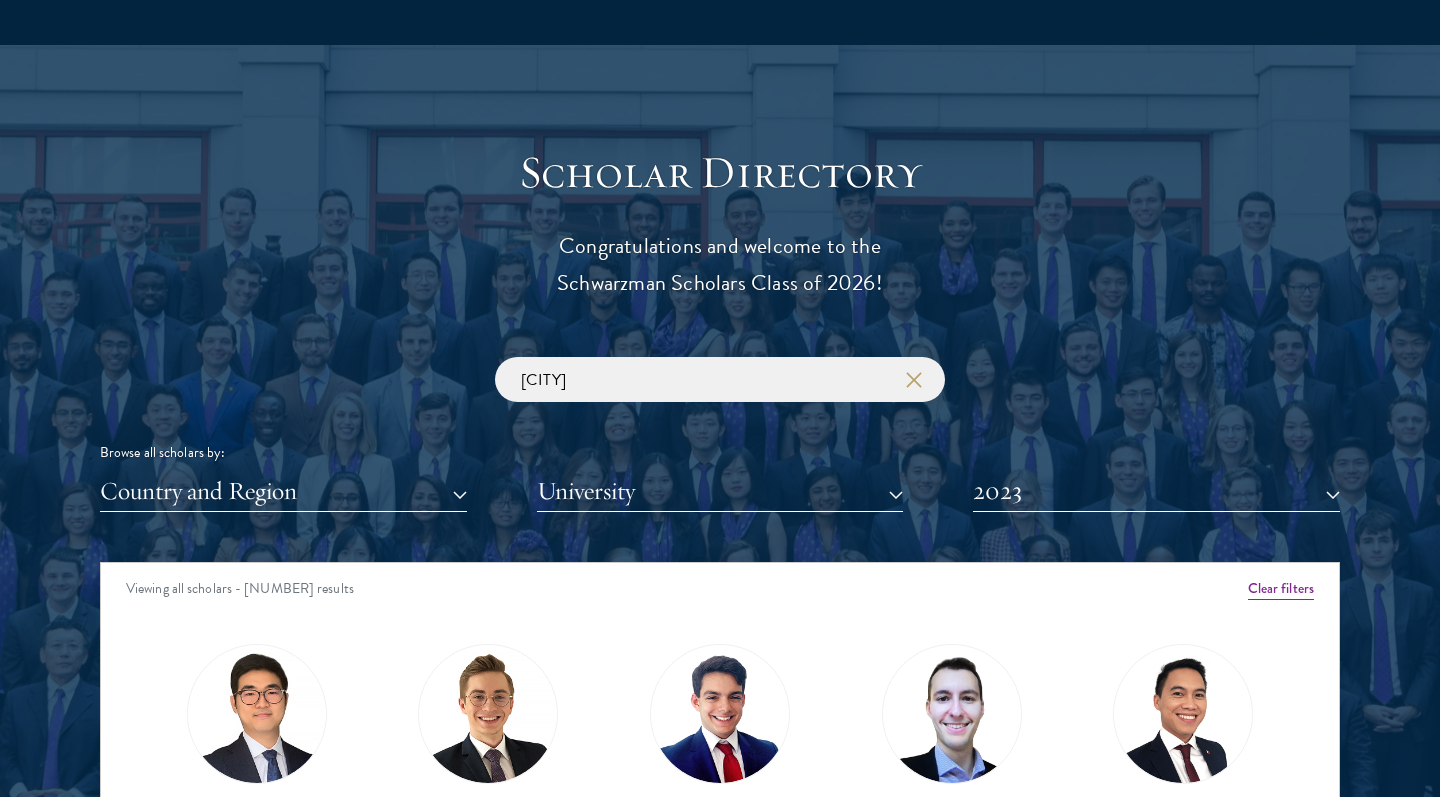 click on "2023" at bounding box center (1156, 491) 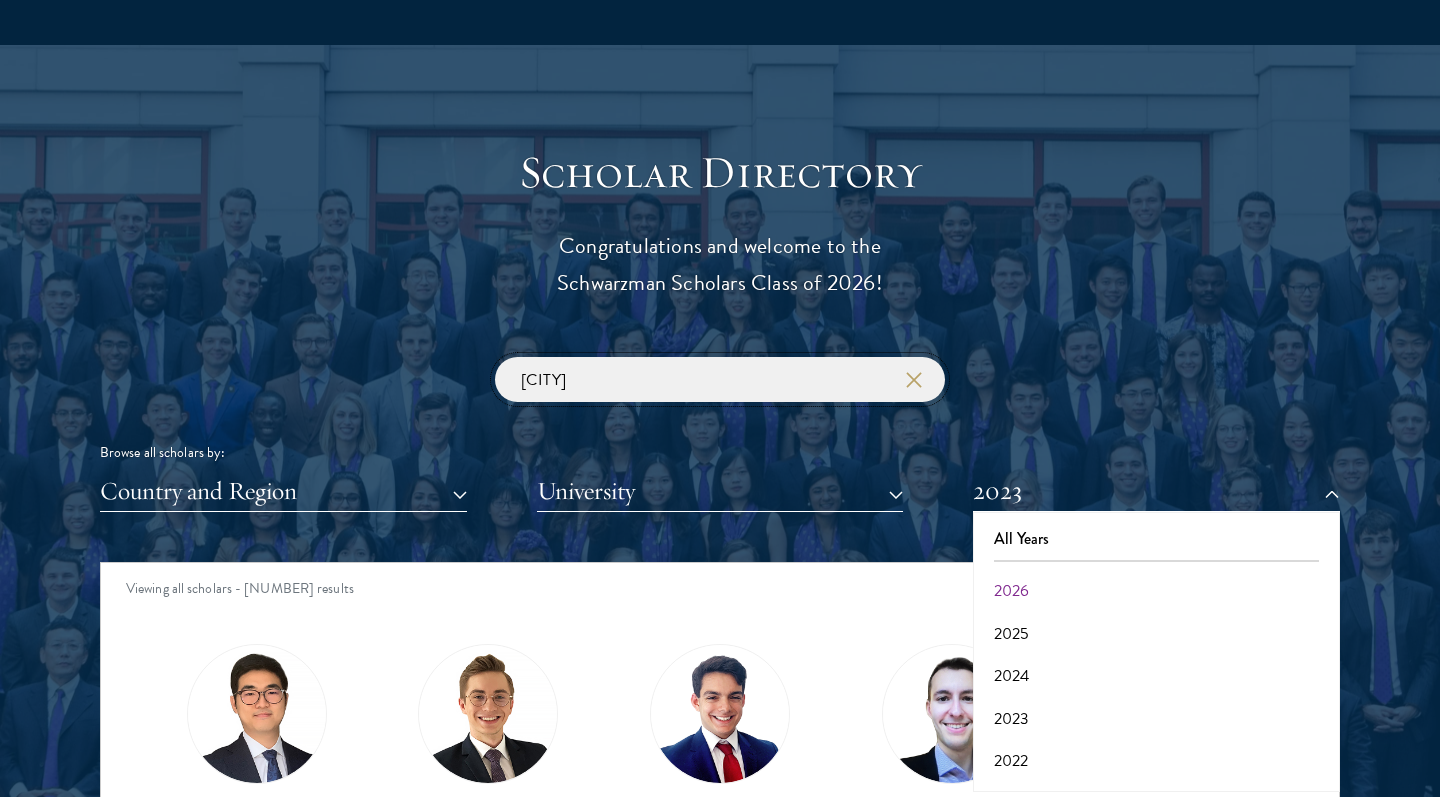 click on "[CITY]" at bounding box center (720, 379) 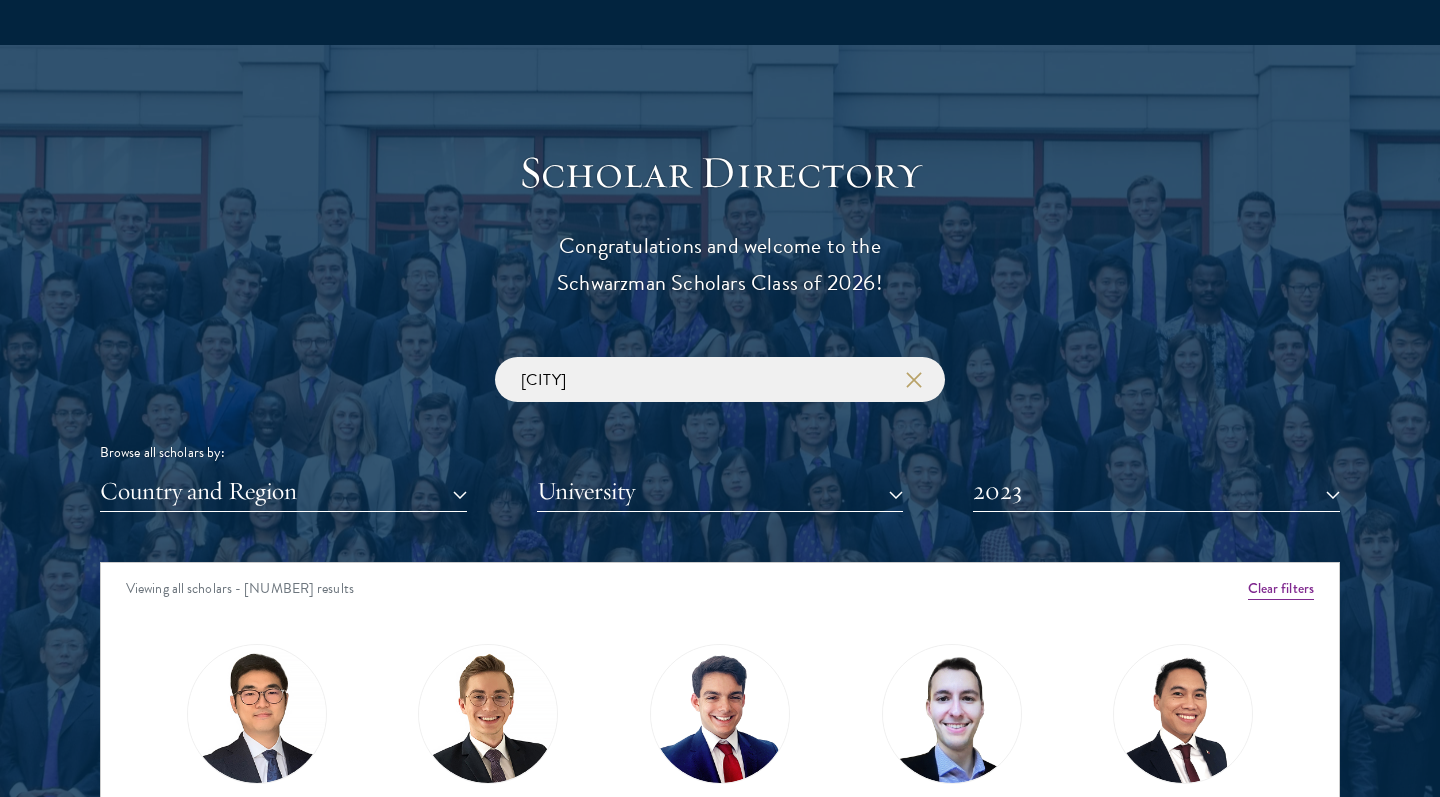 click 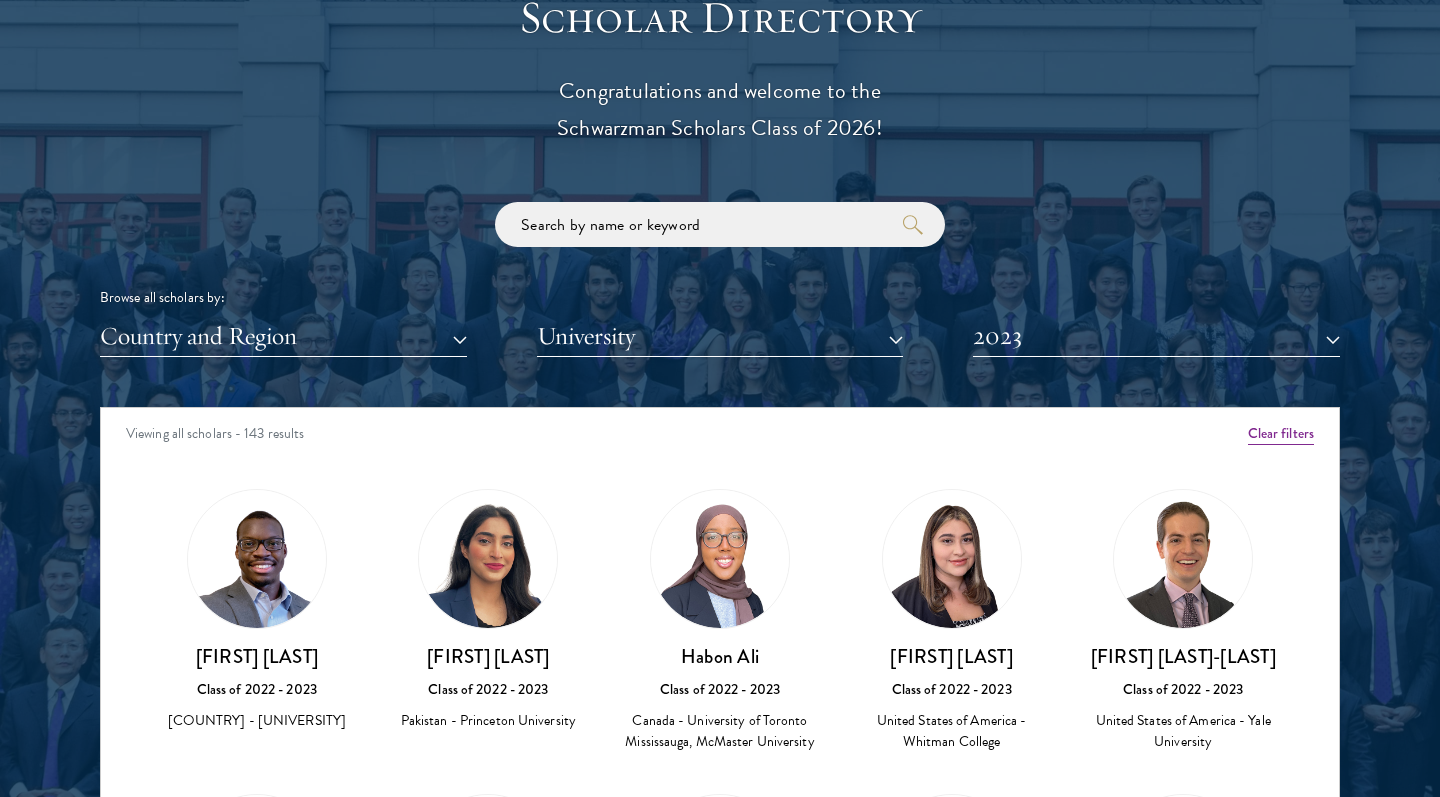 scroll, scrollTop: 2276, scrollLeft: 0, axis: vertical 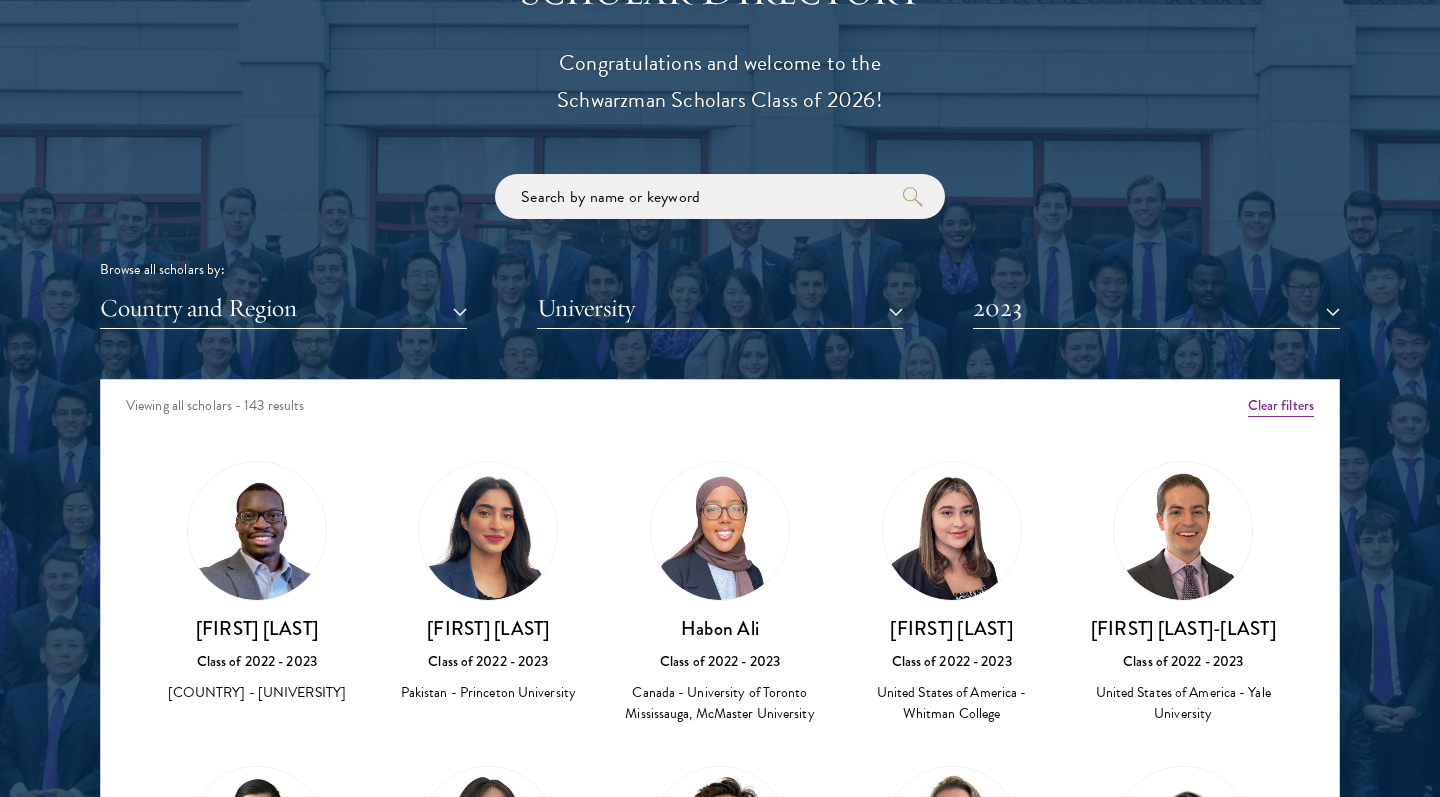 click on "2023" at bounding box center [1156, 308] 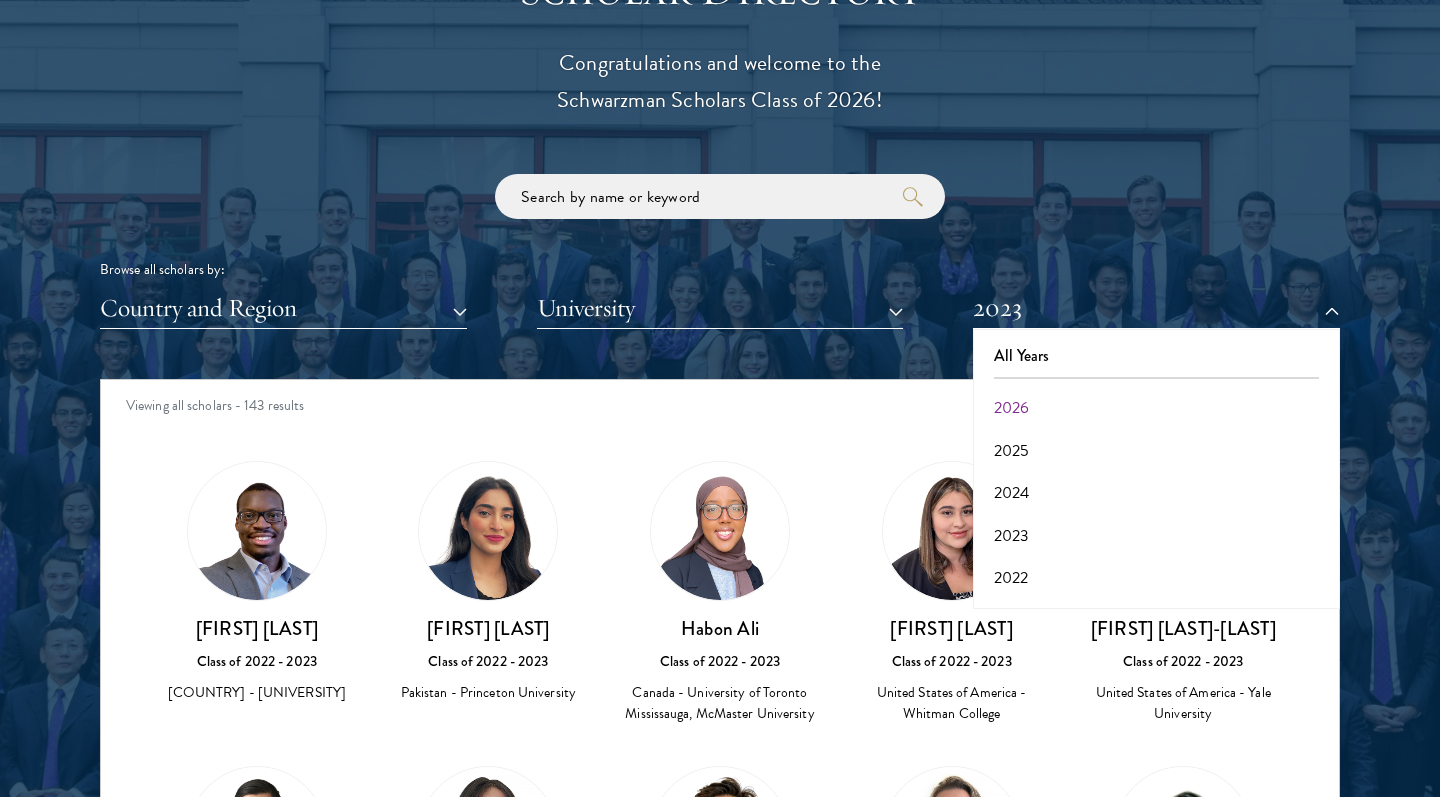 click on "2023" at bounding box center [1156, 308] 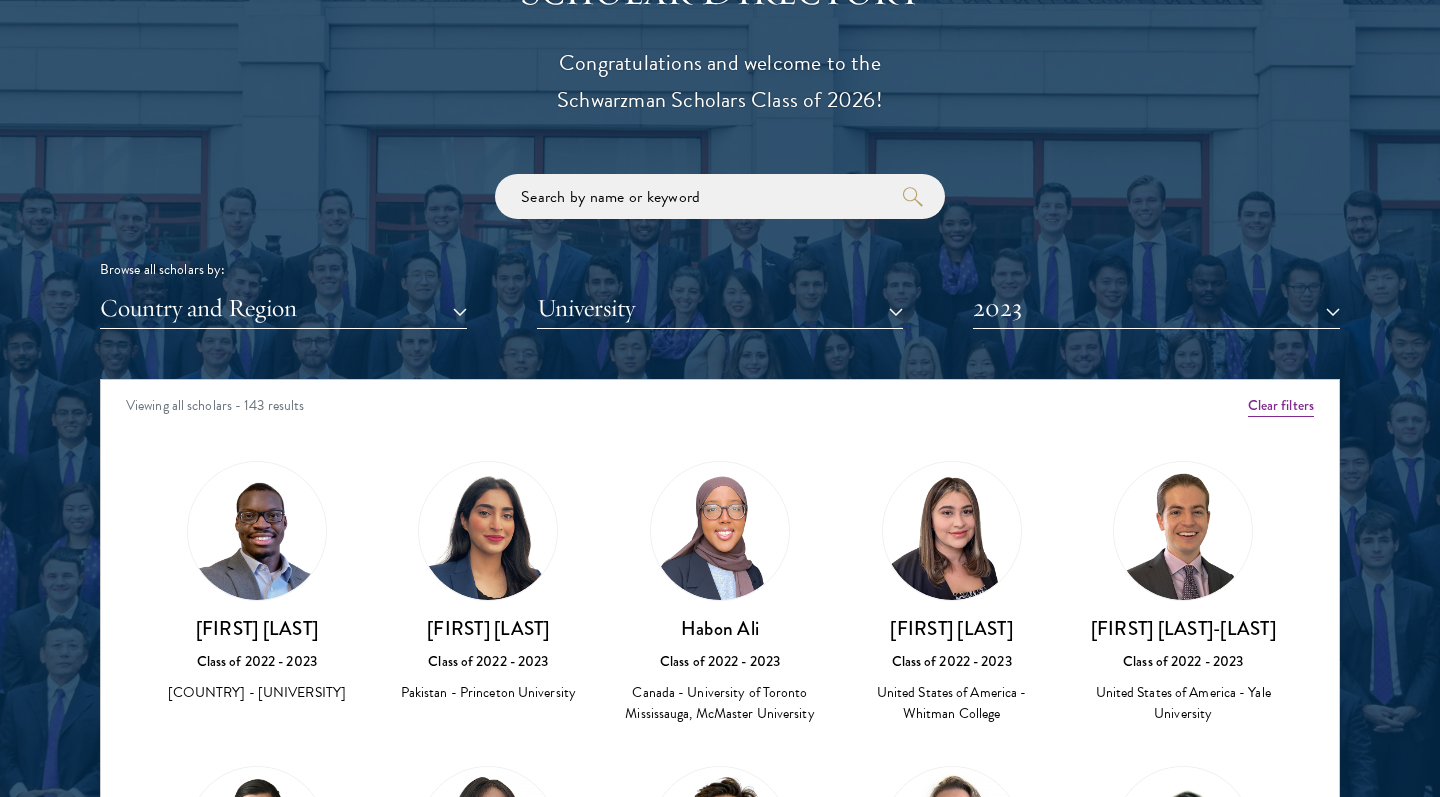 click on "2023" at bounding box center [1156, 308] 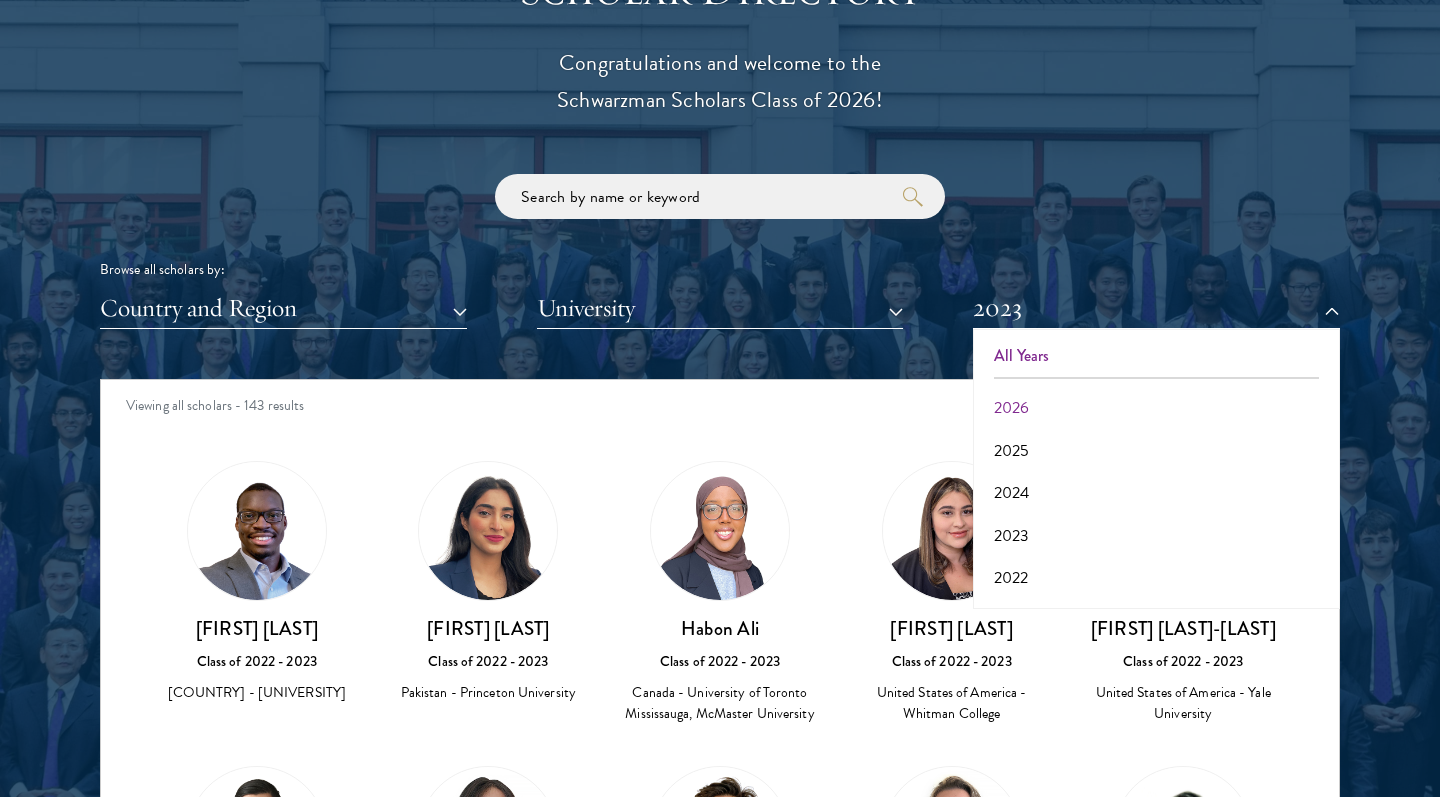 click on "All Years" at bounding box center [1156, 356] 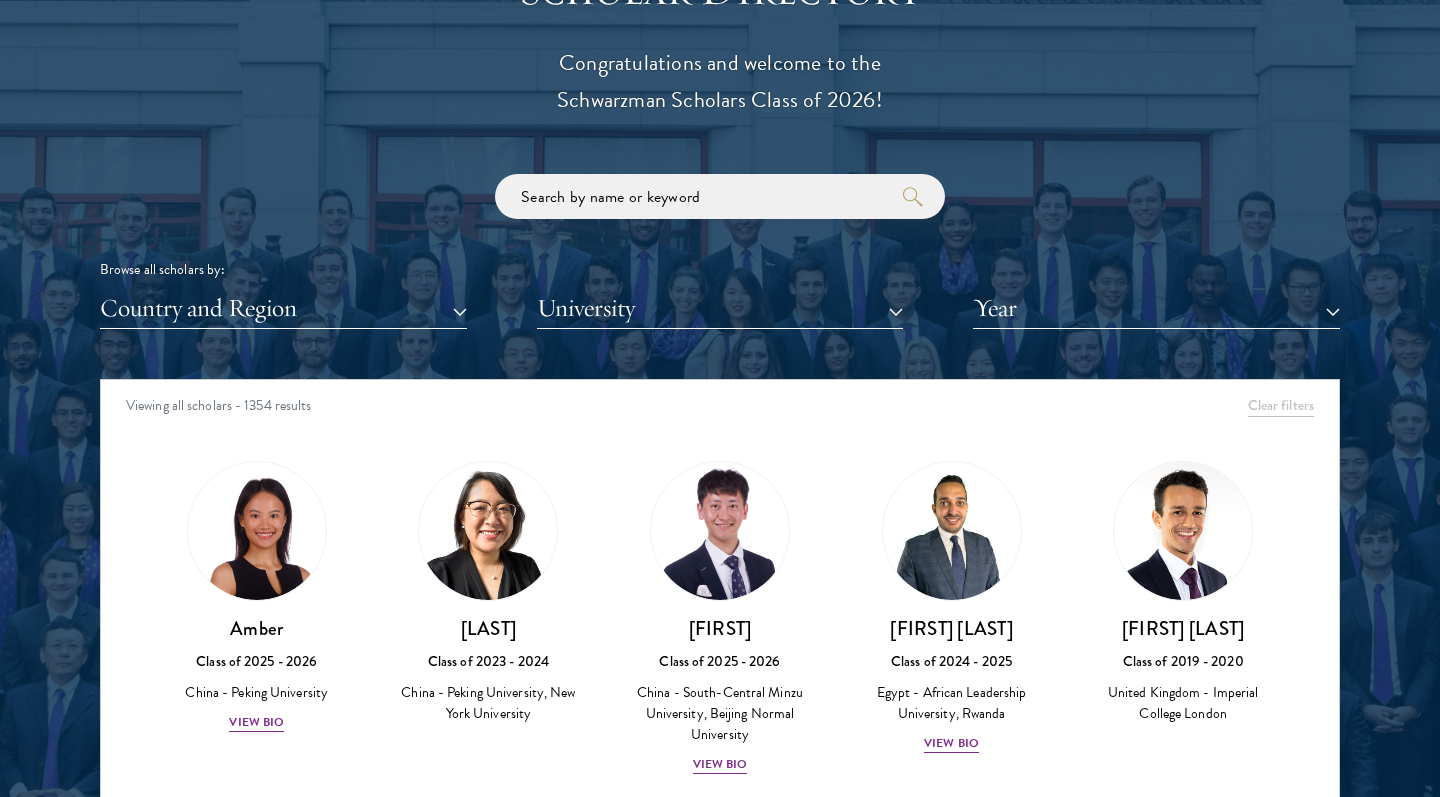 click on "Country and Region" at bounding box center (283, 308) 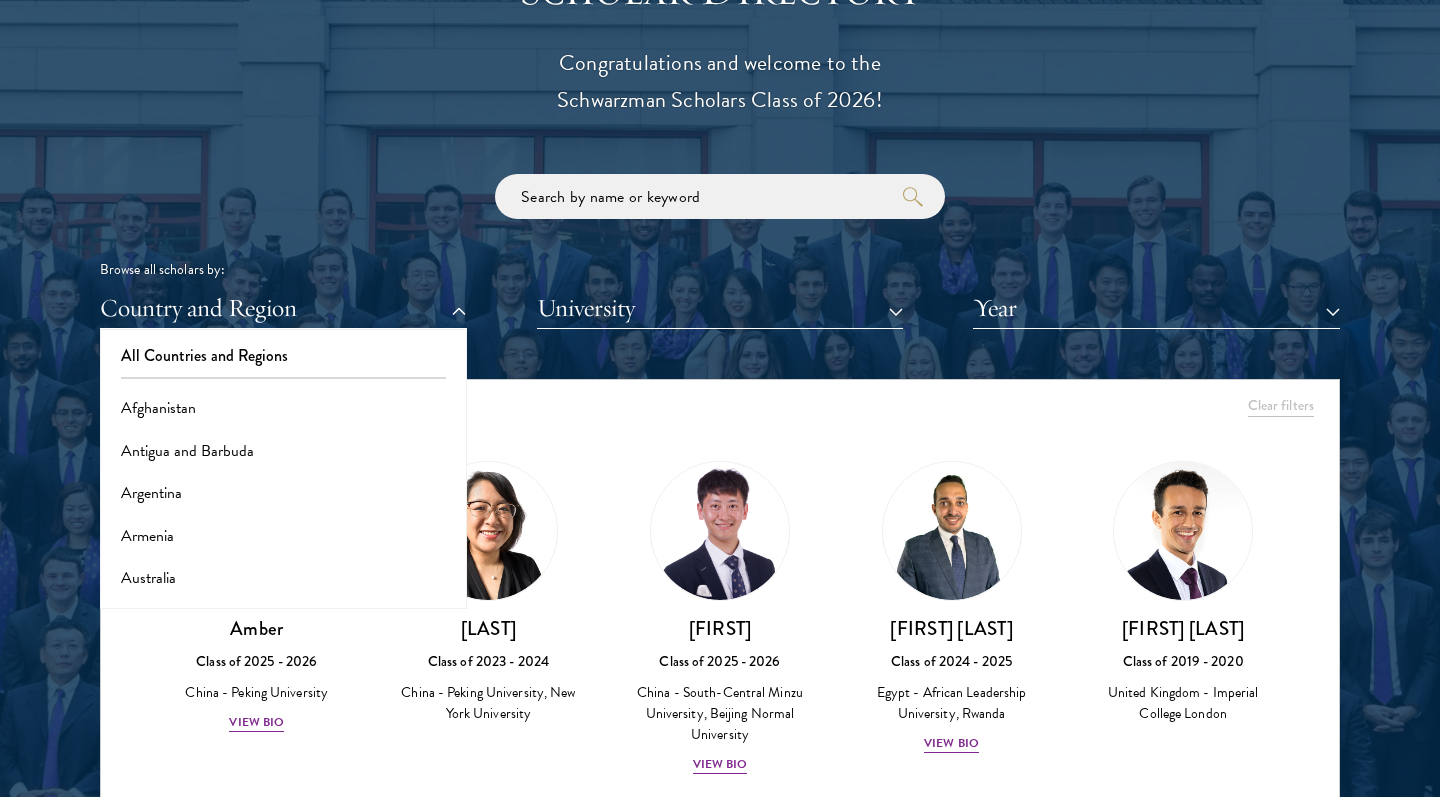 click on "Country and Region" at bounding box center (283, 308) 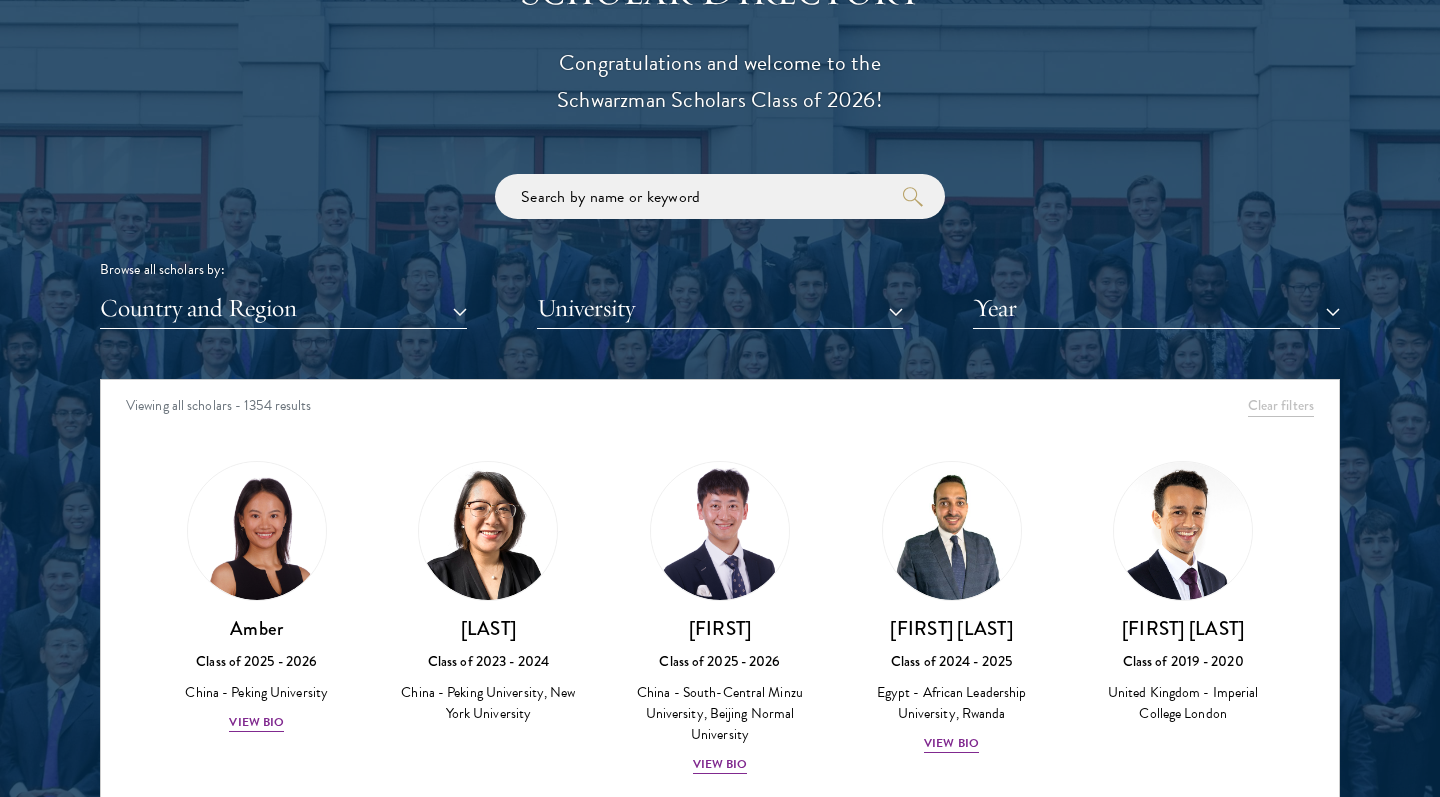 click on "Year" at bounding box center [1156, 308] 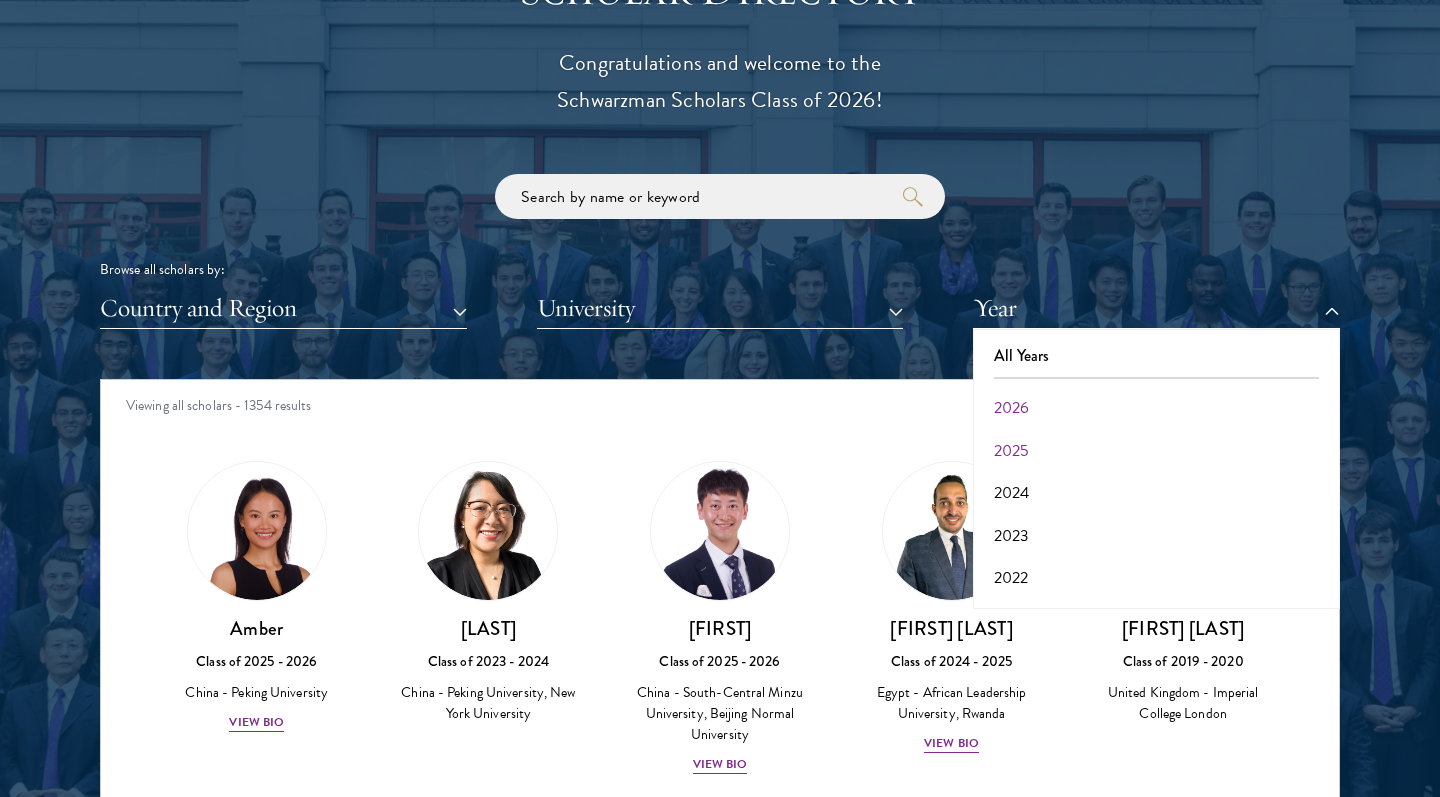 click on "2025" at bounding box center (1156, 451) 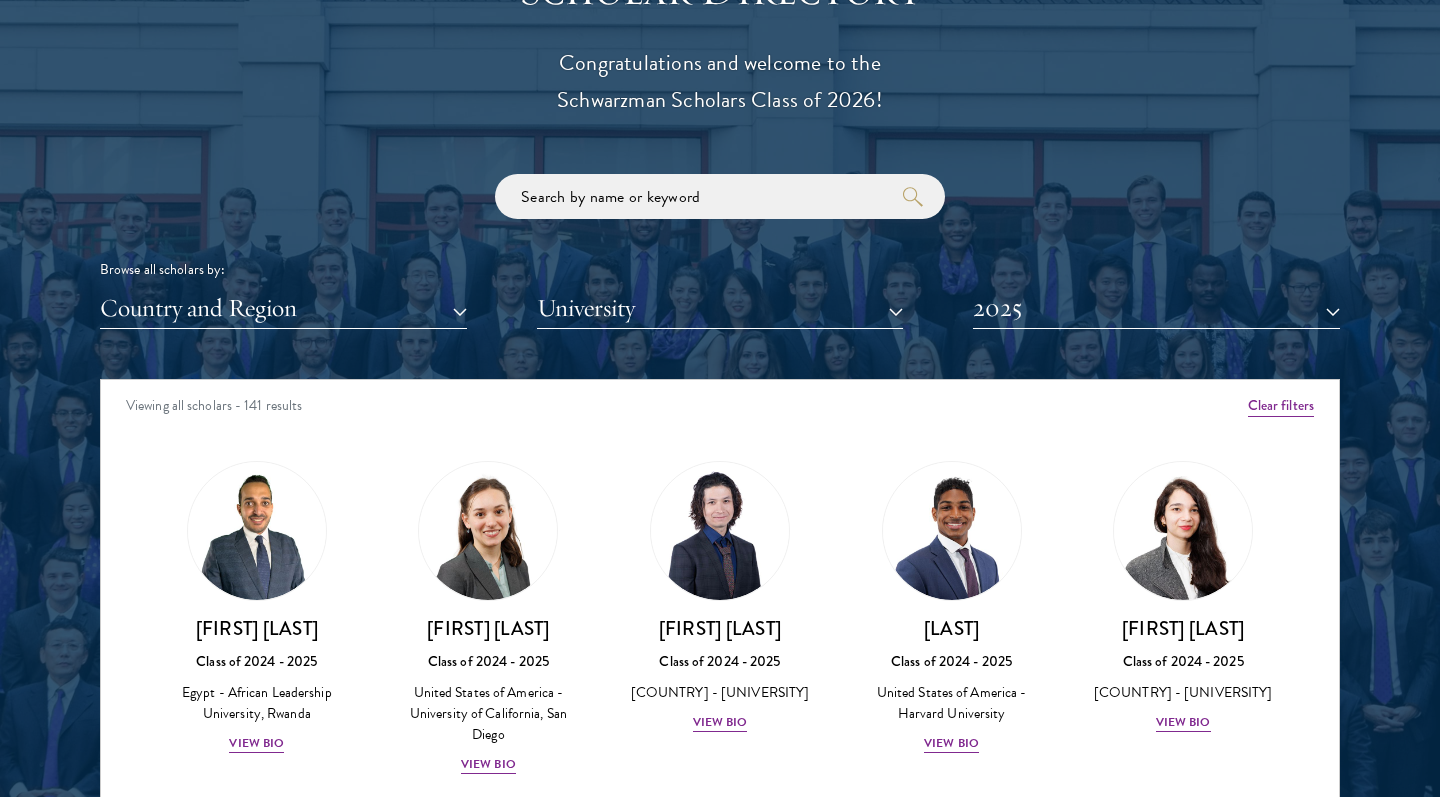 click on "2025" at bounding box center (1156, 308) 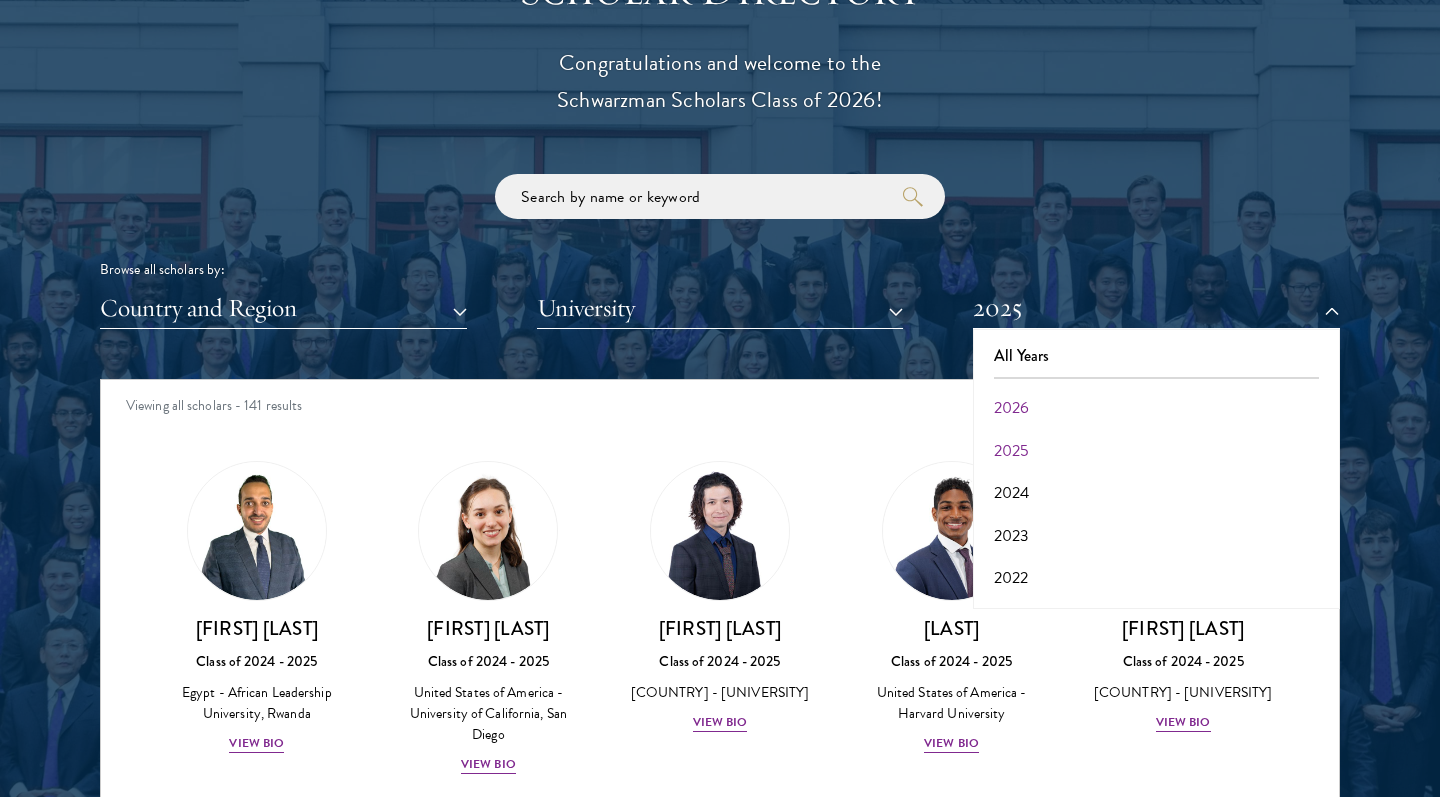 click on "2025" at bounding box center (1156, 451) 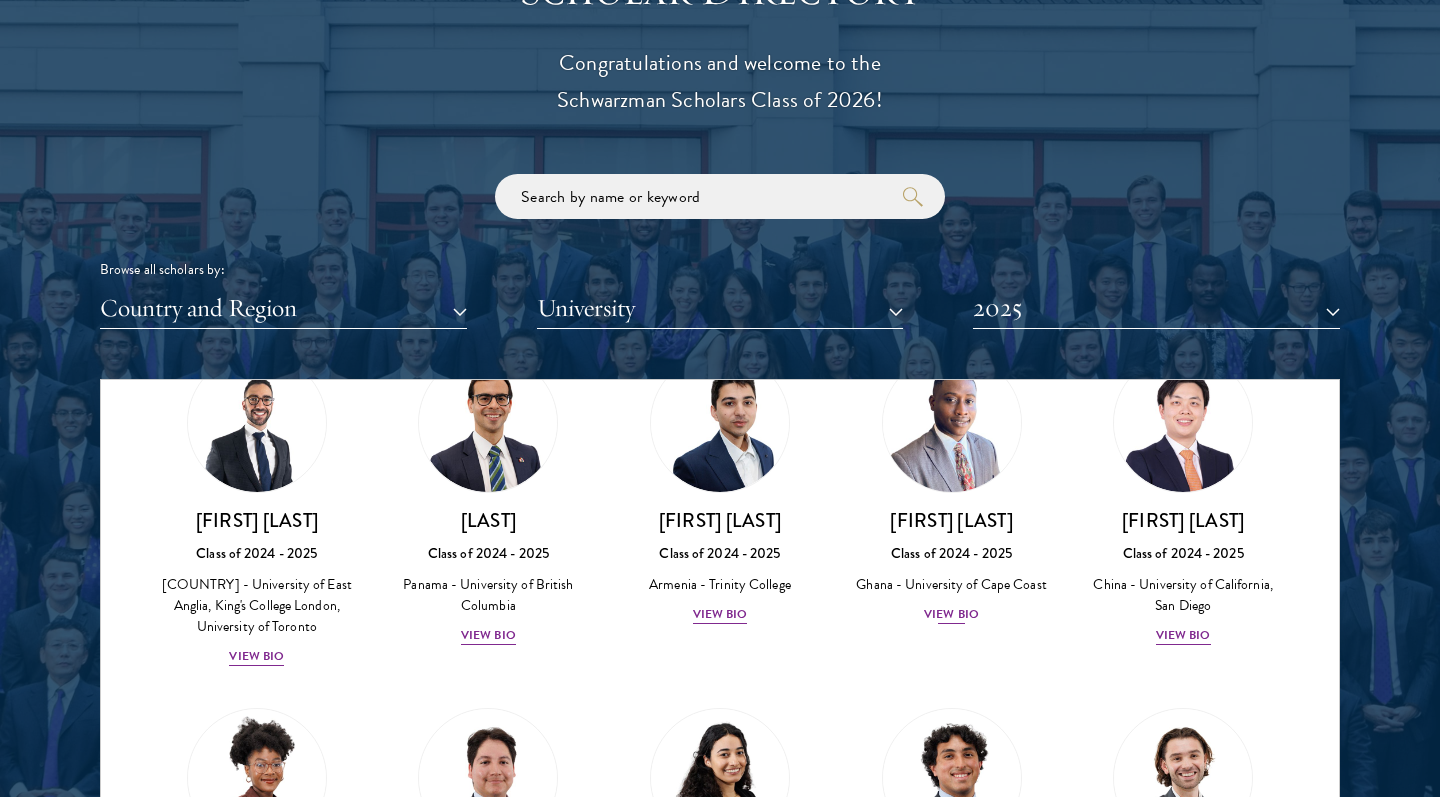 scroll, scrollTop: 462, scrollLeft: 0, axis: vertical 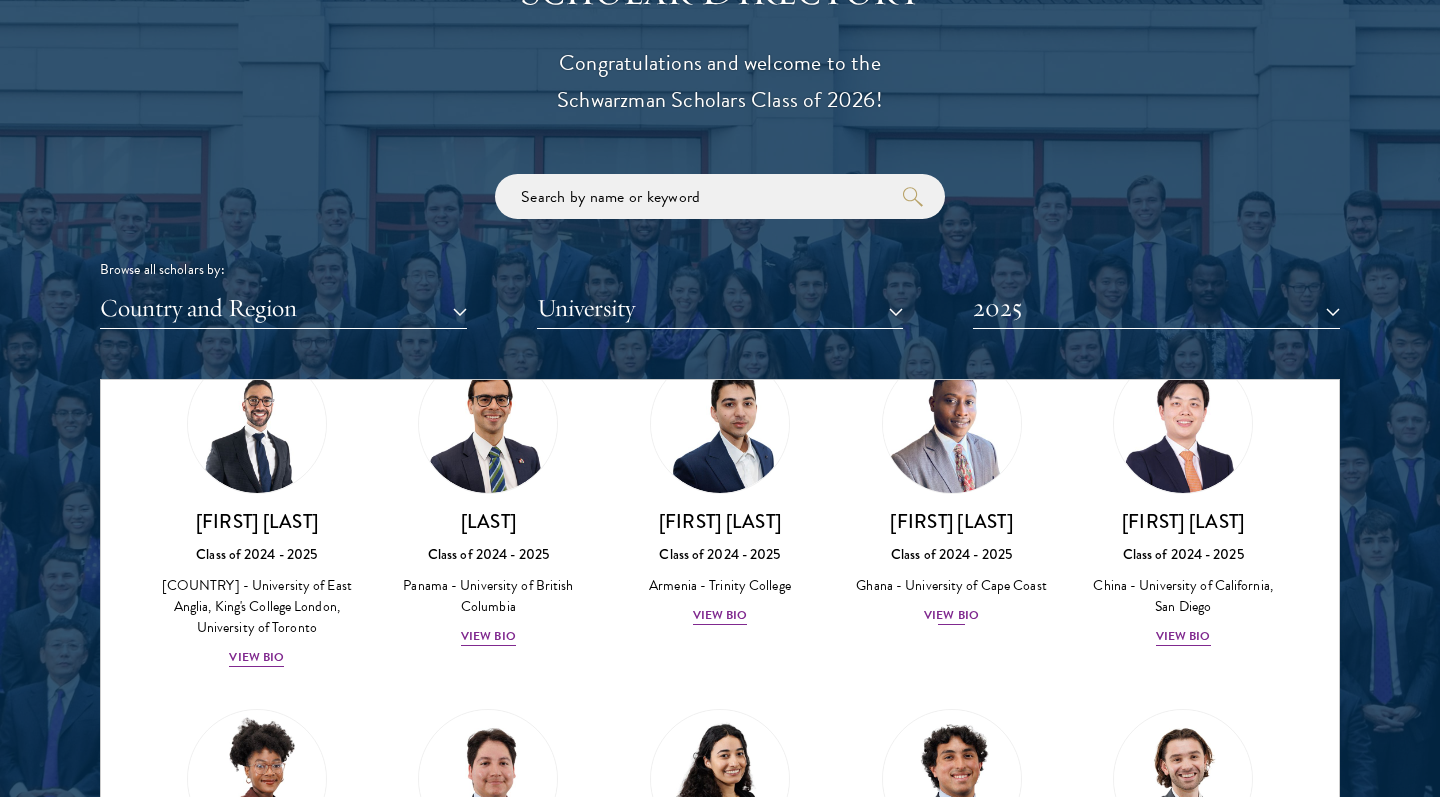 click on "View Bio" at bounding box center [951, 615] 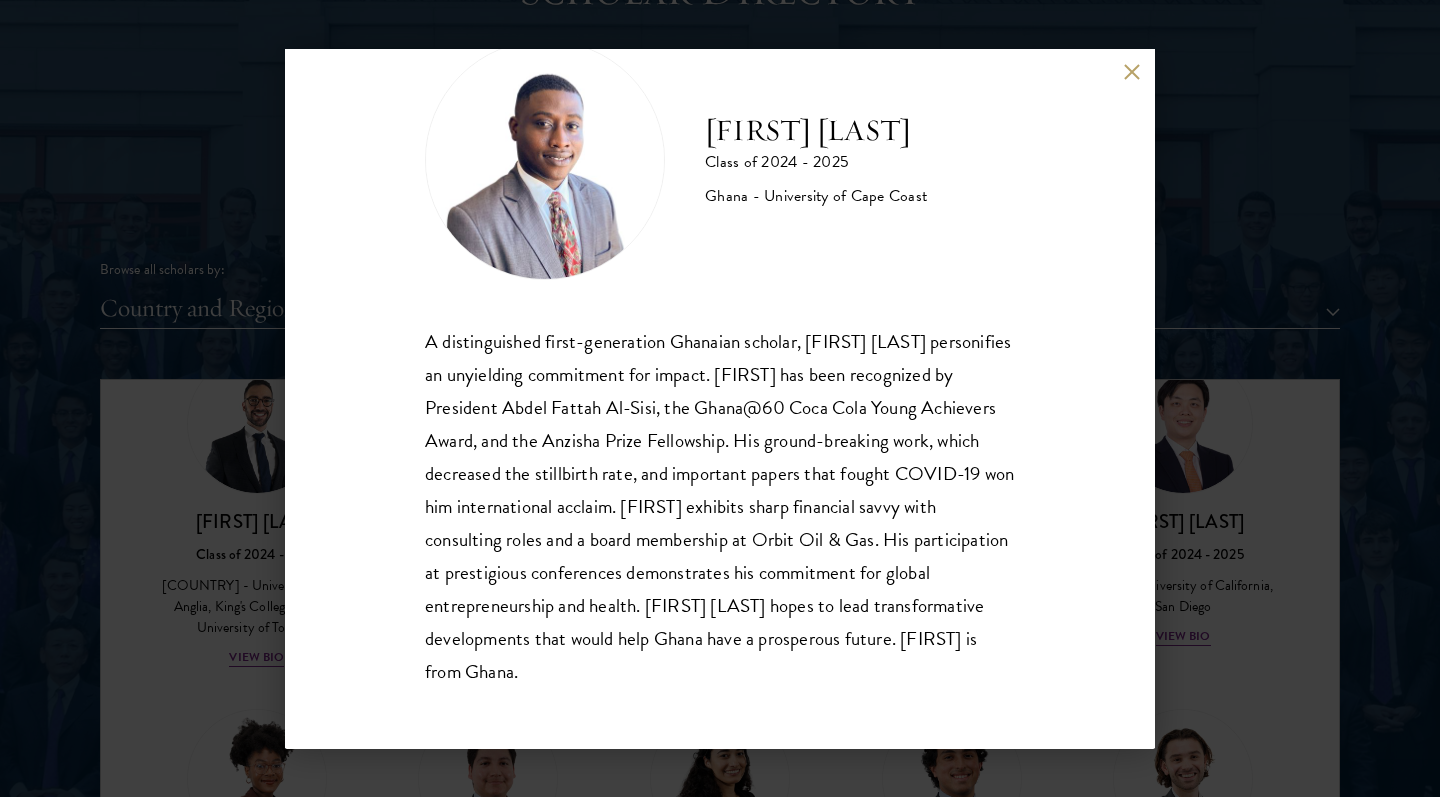 scroll, scrollTop: 68, scrollLeft: 0, axis: vertical 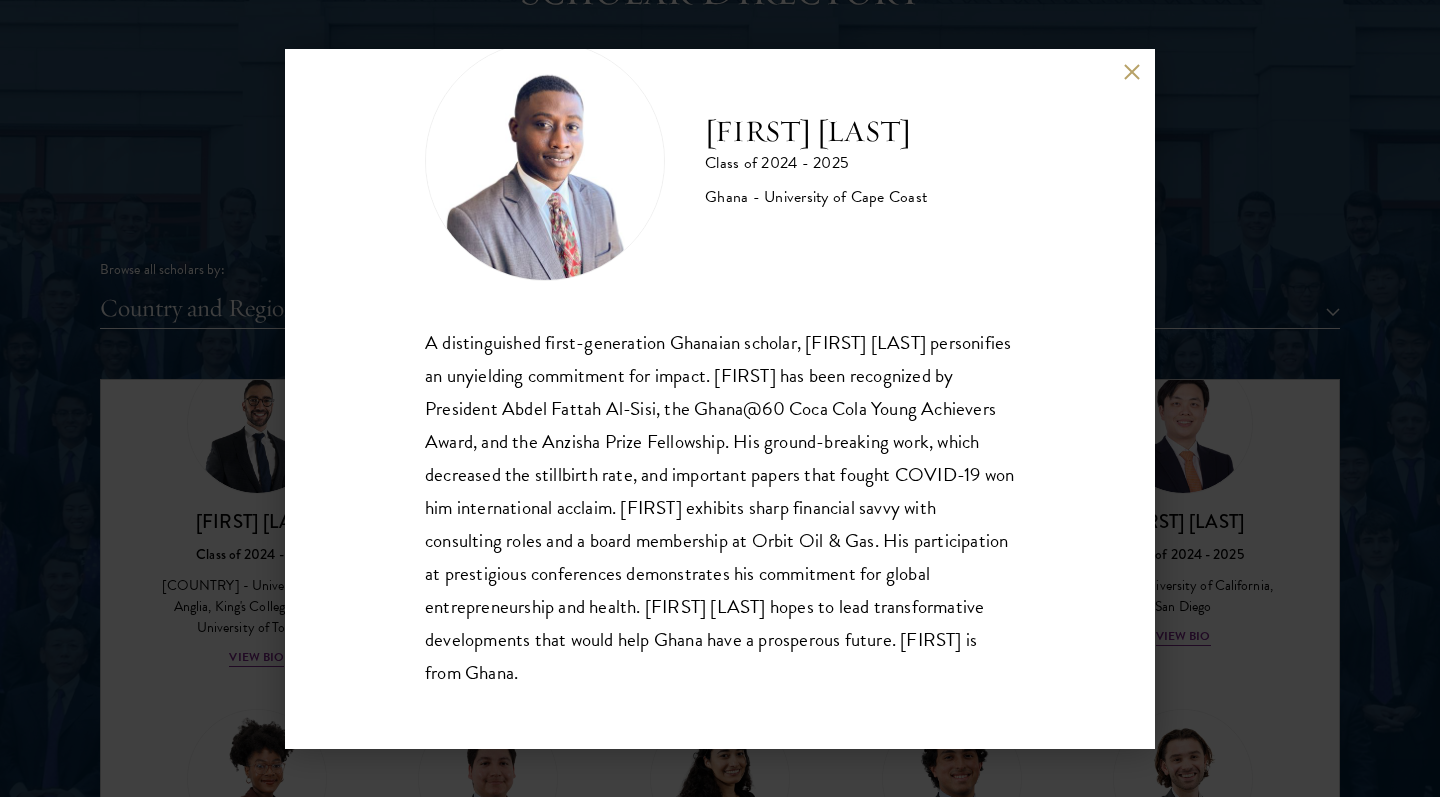 click on "[FIRST] [LAST]
Class of [YEAR] - [YEAR]
[COUNTRY] - [UNIVERSITY]
A distinguished first-generation [NATIONALITY] scholar, [FIRST] [LAST] personifies an unyielding commitment for impact. [FIRST] has been recognized by [TITLE] [NAME], the [AWARD_NAME], and the [AWARD_NAME]. His ground-breaking work, which decreased the stillbirth rate, and important papers that fought [DISEASE] won him international acclaim. [FIRST] exhibits sharp financial savvy with consulting roles and a board membership at [COMPANY_NAME]. His participation at prestigious conferences demonstrates his commitment for global entrepreneurship and health. [FIRST] [LAST] hopes to lead transformative developments that would help [COUNTRY] have a prosperous future. [FIRST] is from [COUNTRY]." at bounding box center (720, 398) 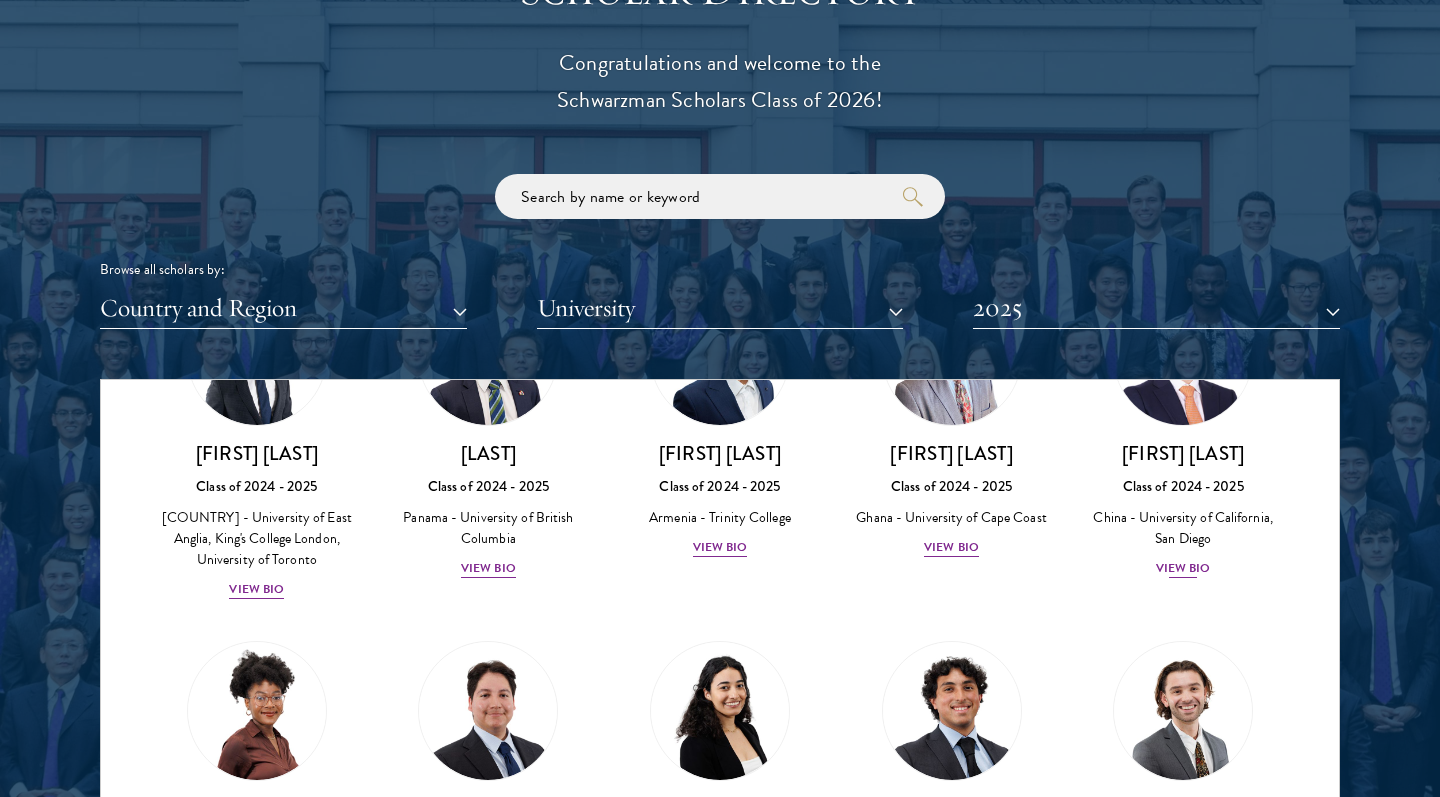scroll, scrollTop: 559, scrollLeft: 0, axis: vertical 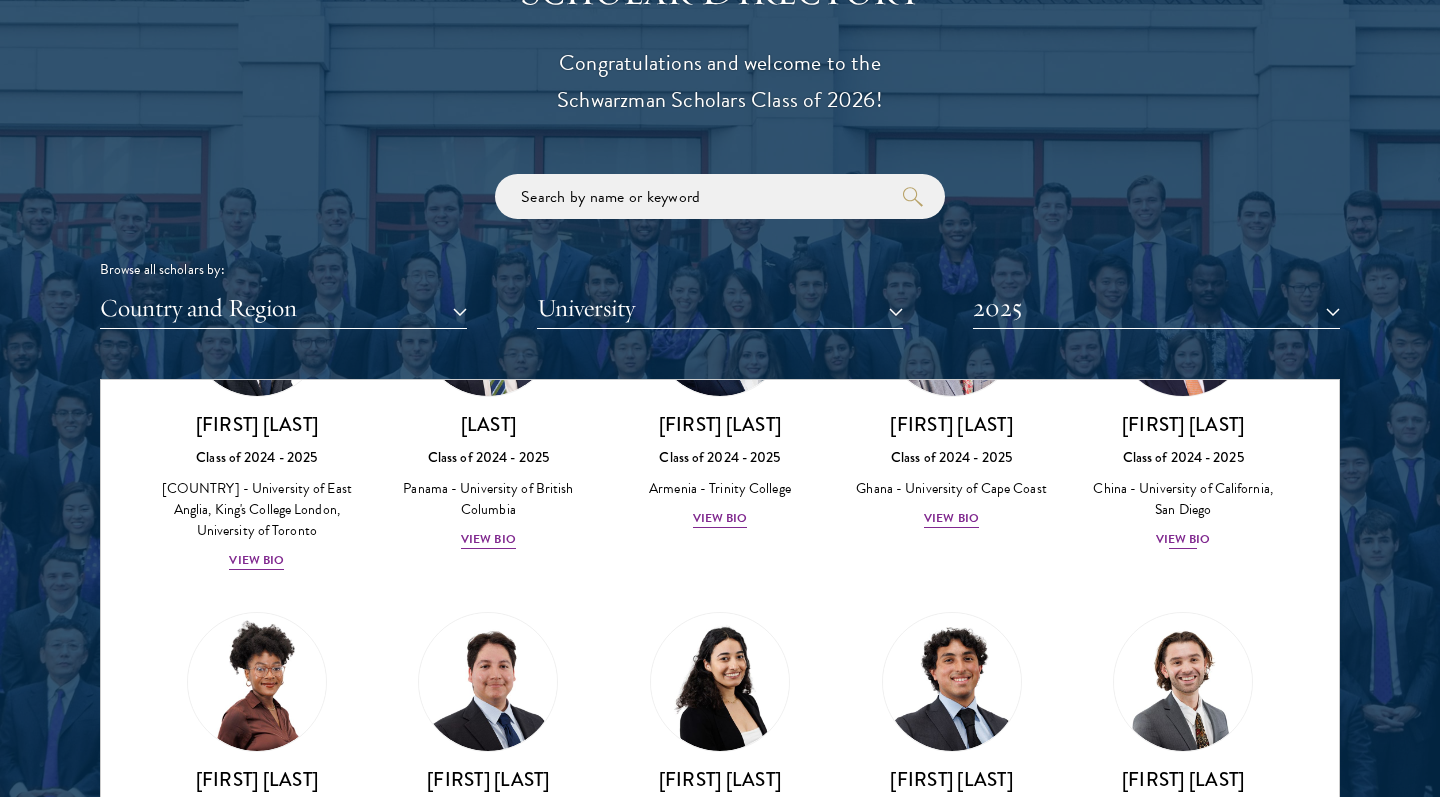 click on "[FIRST] [LAST]
Class of 2024 - 2025
China - [UNIVERSITY]
View Bio" at bounding box center (1183, 481) 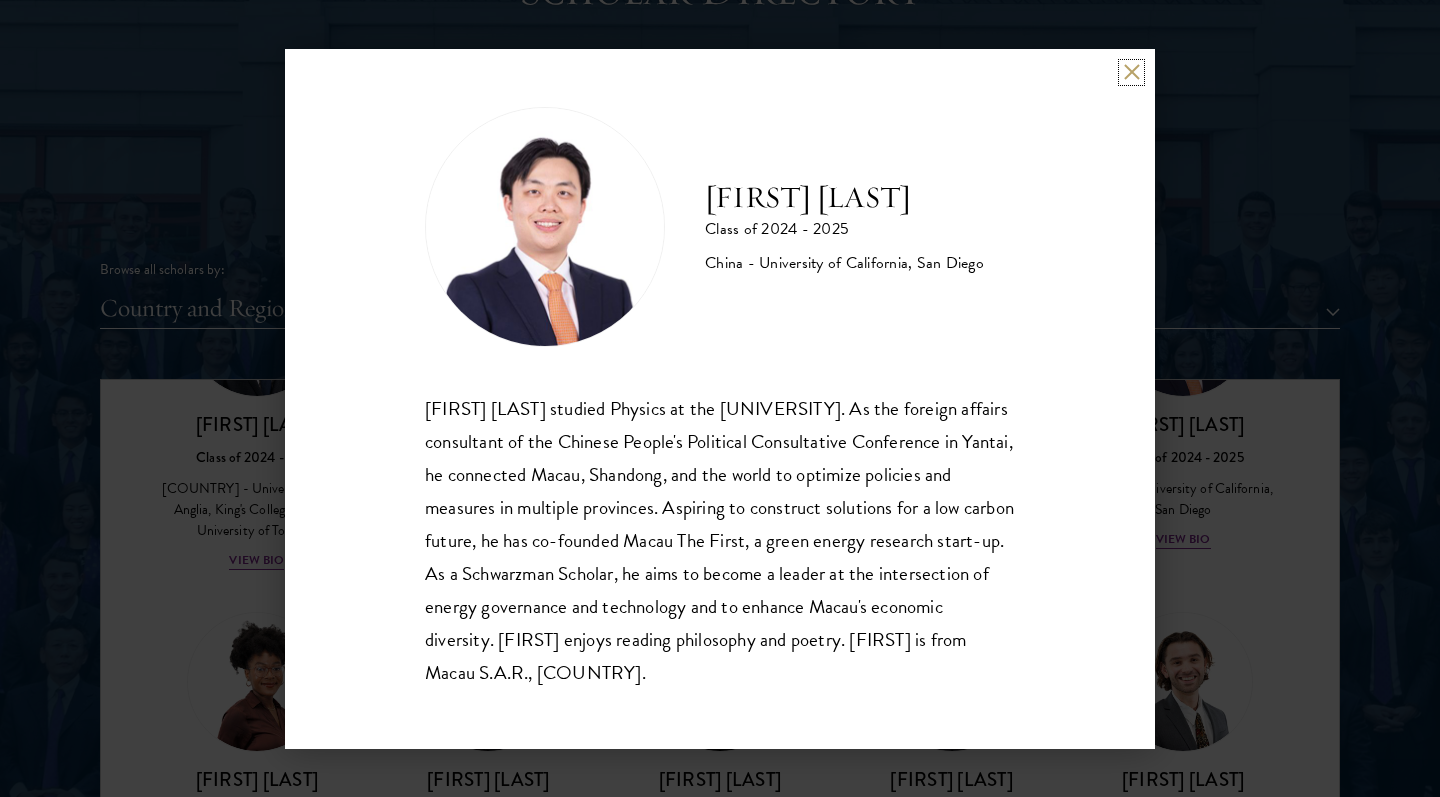 scroll, scrollTop: 2, scrollLeft: 0, axis: vertical 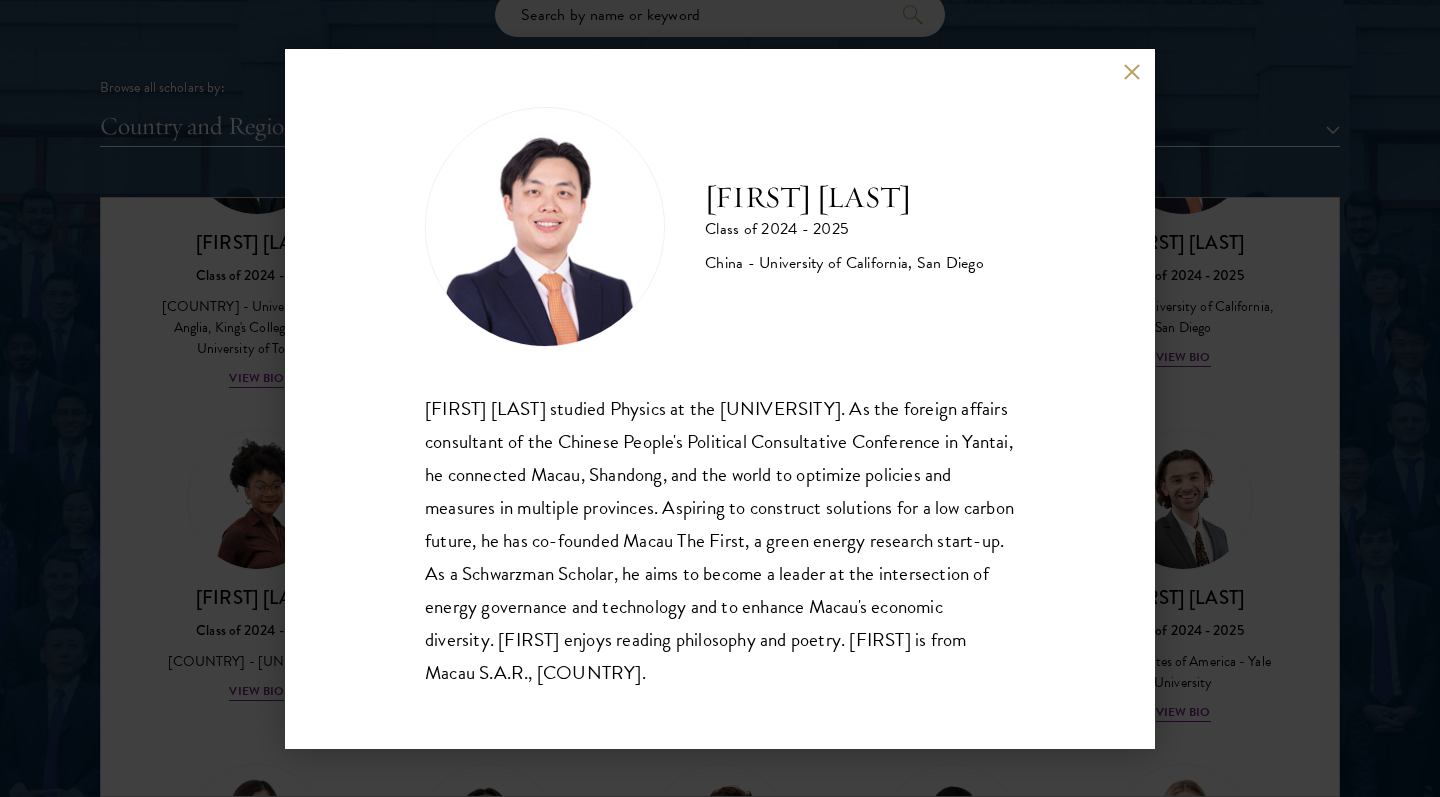 click on "[LAST] ([LAST]) studied Physics at the [UNIVERSITY]. As the foreign affairs consultant of the Chinese People's Political Consultative Conference in Yantai, he connected Macau, Shandong, and the world to optimize policies and measures in multiple provinces. Aspiring to construct solutions for a low carbon future, he has co-founded Macau The First, a green energy research start-up. As a Schwarzman Scholar, he aims to become a leader at the intersection of energy governance and technology and to enhance Macau's economic diversity. [LAST] enjoys reading philosophy and poetry. [LAST] is from [COUNTRY] S.A.R., [COUNTRY]." at bounding box center (720, 398) 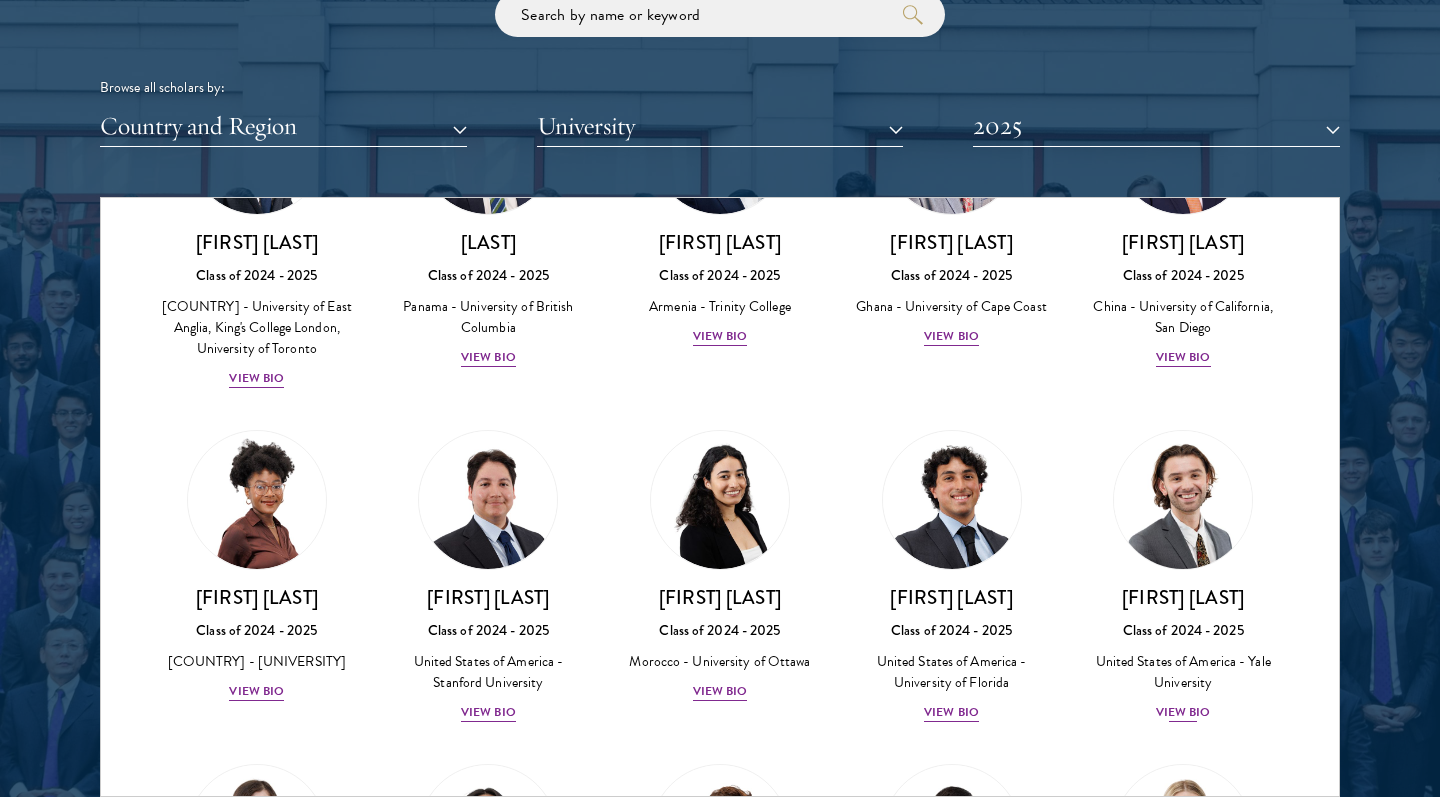 click on "[FIRST] [LAST]
Class of 2024 - 2025
[COUNTRY] - [UNIVERSITY]
View Bio" at bounding box center (1183, 577) 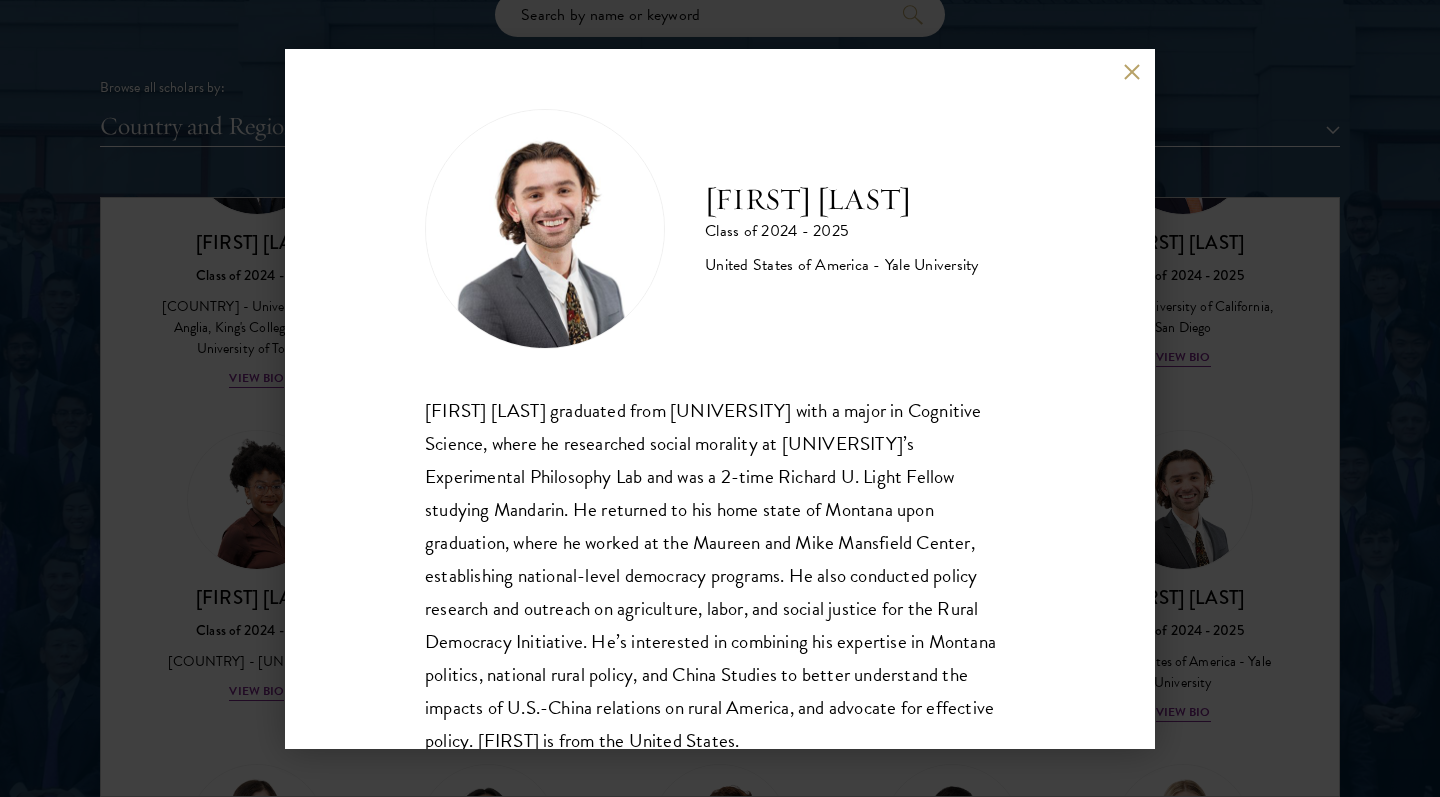 click on "[FIRST] [LAST]
Class of 2024 - 2025
United States of America - [UNIVERSITY]
[FIRST] [LAST] graduated from [UNIVERSITY] with a major in Cognitive Science, where he researched social morality at [UNIVERSITY]’s Experimental Philosophy Lab and was a 2-time Richard U. Light Fellow studying Mandarin. He returned to his home state of Montana upon graduation, where he worked at the Maureen and Mike Mansfield Center, establishing national-level democracy programs. He also conducted policy research and outreach on agriculture, labor, and social justice for the Rural Democracy Initiative. He’s interested in combining his expertise in Montana politics, national rural policy, and China Studies to better understand the impacts of U.S.-China relations on rural America, and advocate for effective policy. [FIRST] is from the United States." at bounding box center [720, 398] 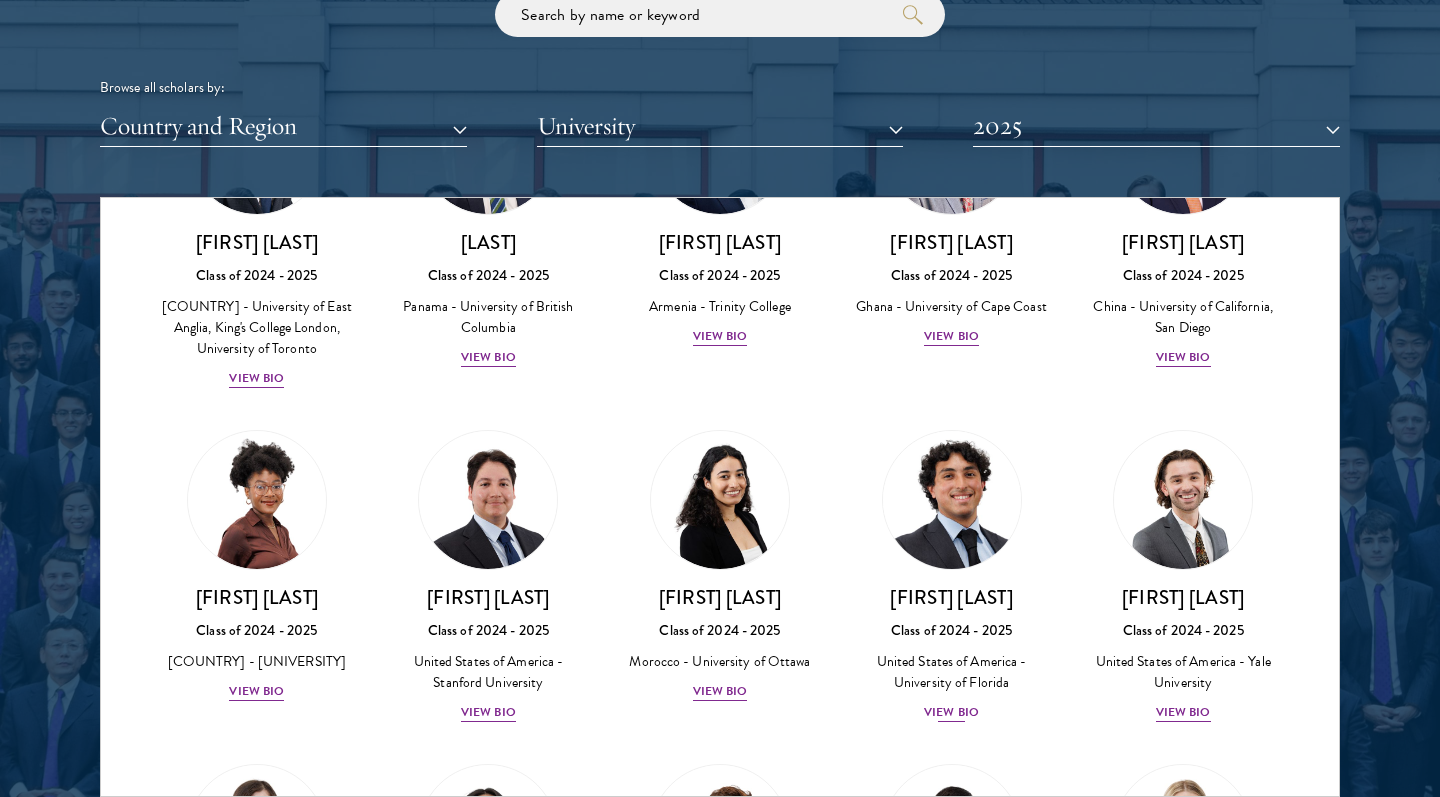 click at bounding box center (952, 500) 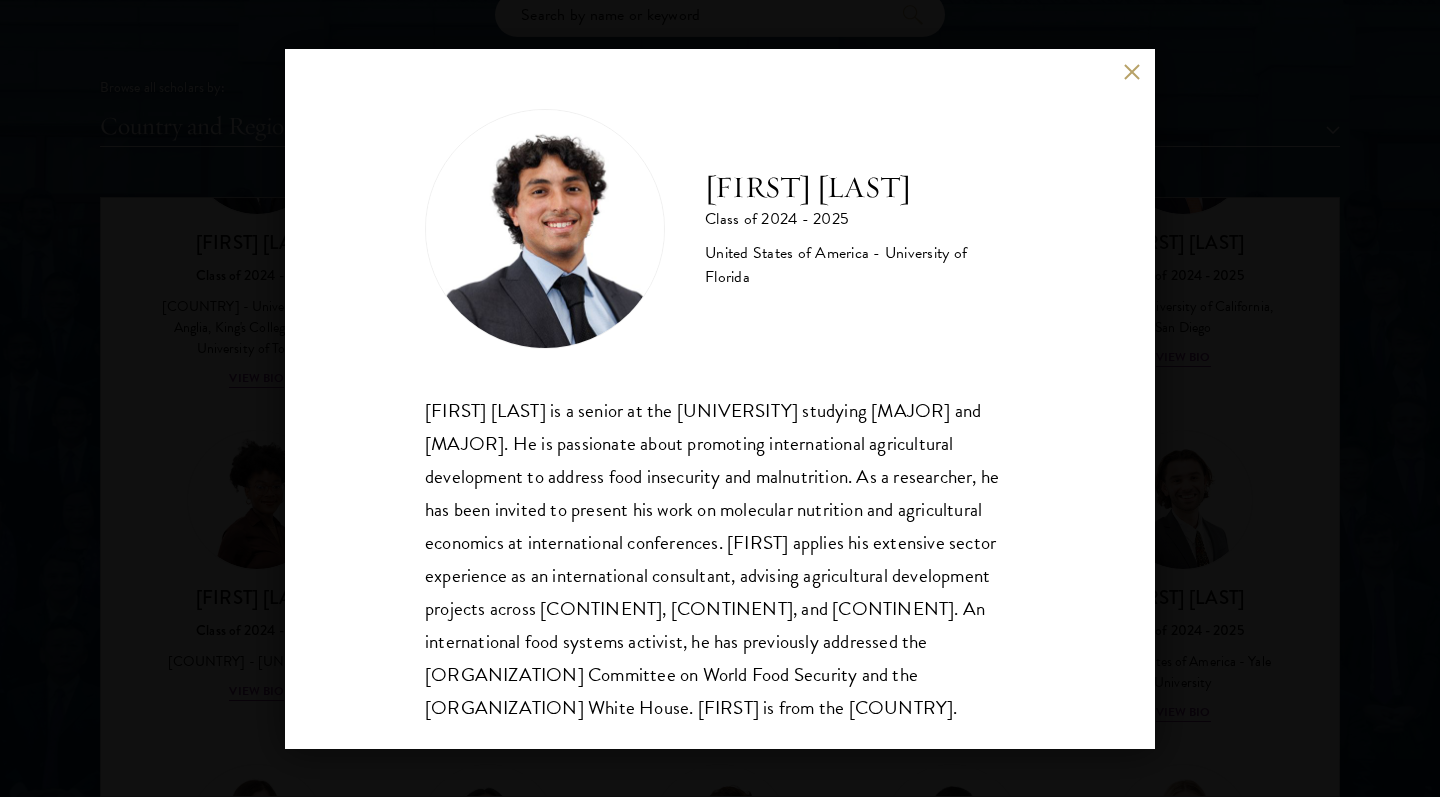 click on "[FIRST] [LAST]
Class of [YEAR] - [YEAR]
[COUNTRY] - [UNIVERSITY]
[FIRST] [LAST] is a senior at the [UNIVERSITY] studying [FIELD] and [FIELD]. He is passionate about promoting international agricultural development to address food insecurity and malnutrition. As a researcher, he has been invited to present his work on molecular nutrition and agricultural economics at international conferences. [FIRST] applies his extensive sector experience as an international consultant, advising agricultural development projects across [CONTINENT], [CONTINENT], and [CONTINENT]. An international food systems activist, he has previously addressed the [ORGANIZATION] Committee on World Food Security and the [ORGANIZATION] White House. [FIRST] is from the [COUNTRY]." at bounding box center [720, 398] 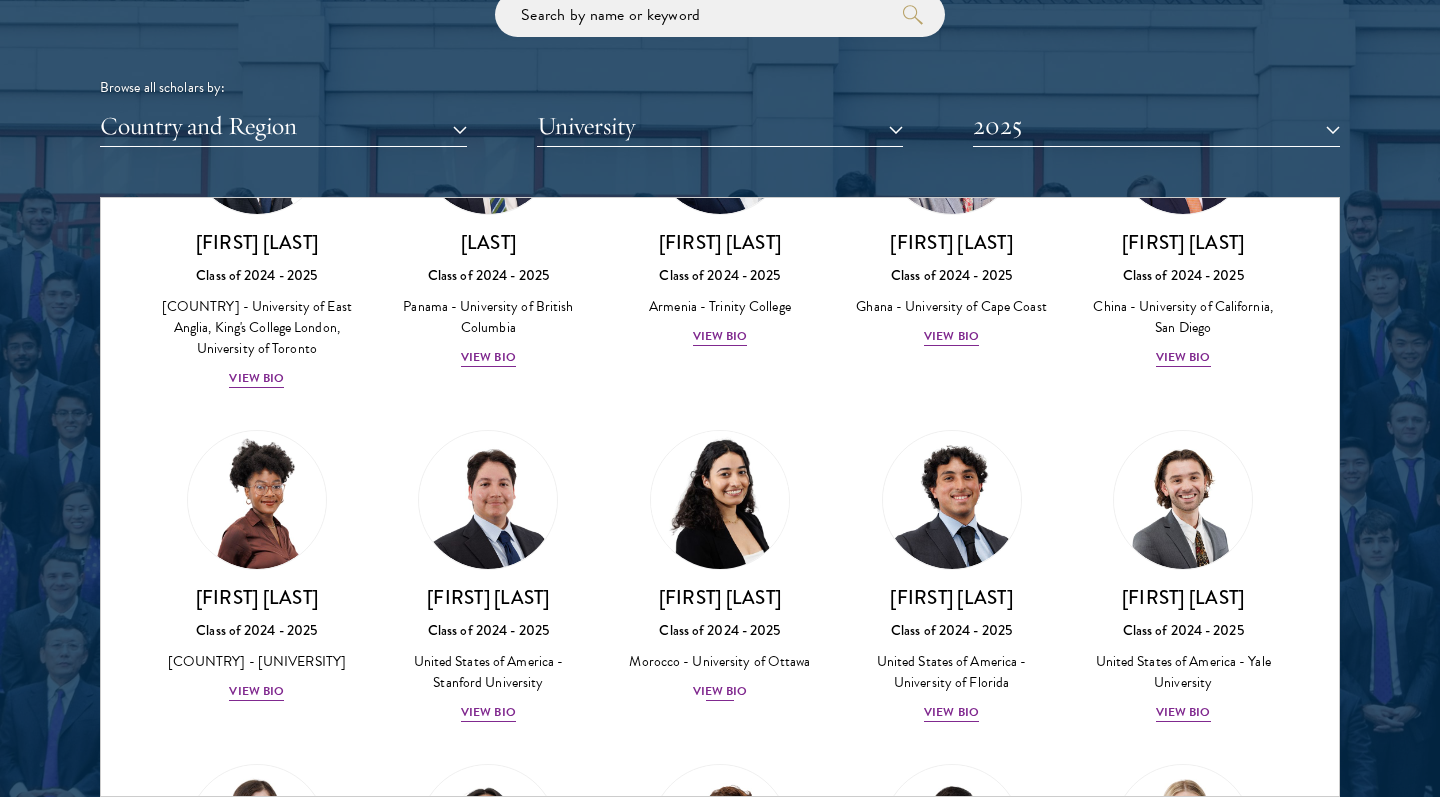 click on "[LAST]
Class of [YEAR] - [YEAR]
[COUNTRY] - [UNIVERSITY]
View Bio" at bounding box center [720, 566] 